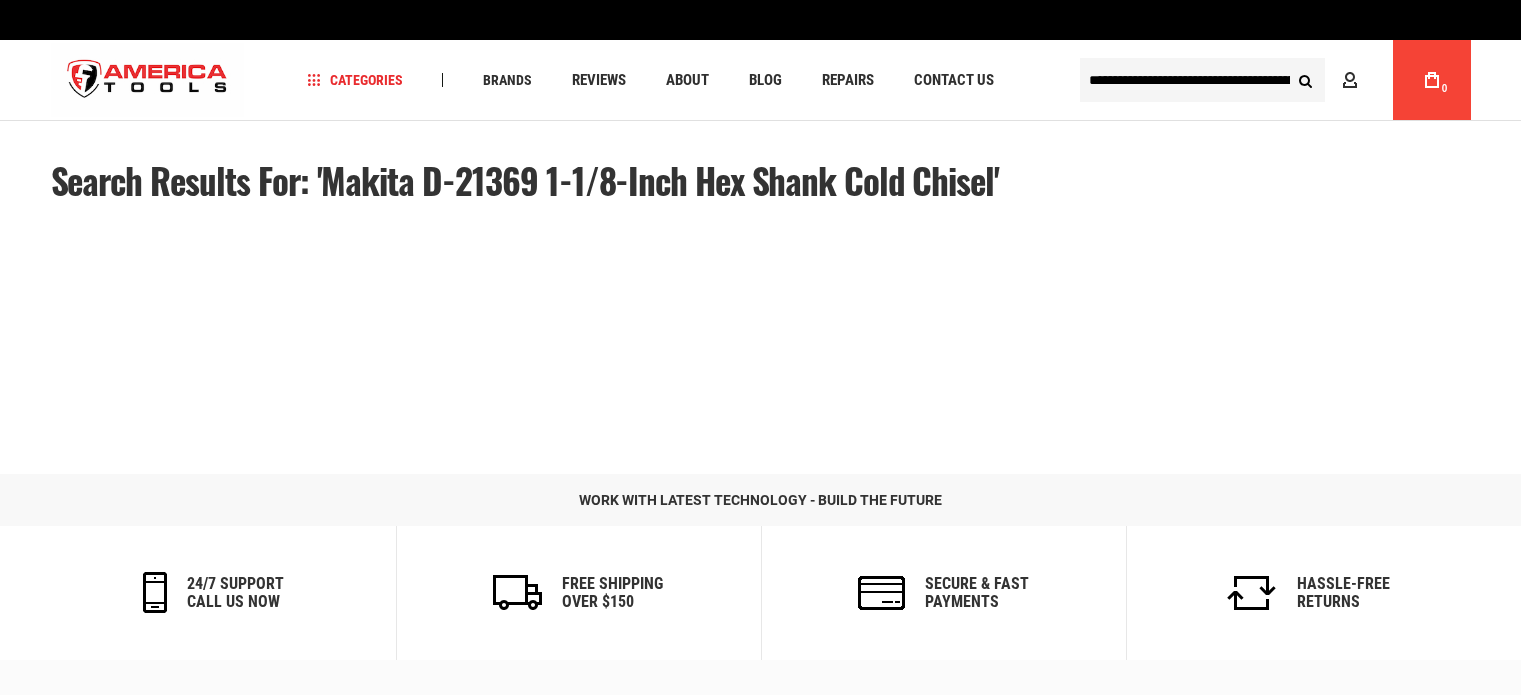 scroll, scrollTop: 0, scrollLeft: 0, axis: both 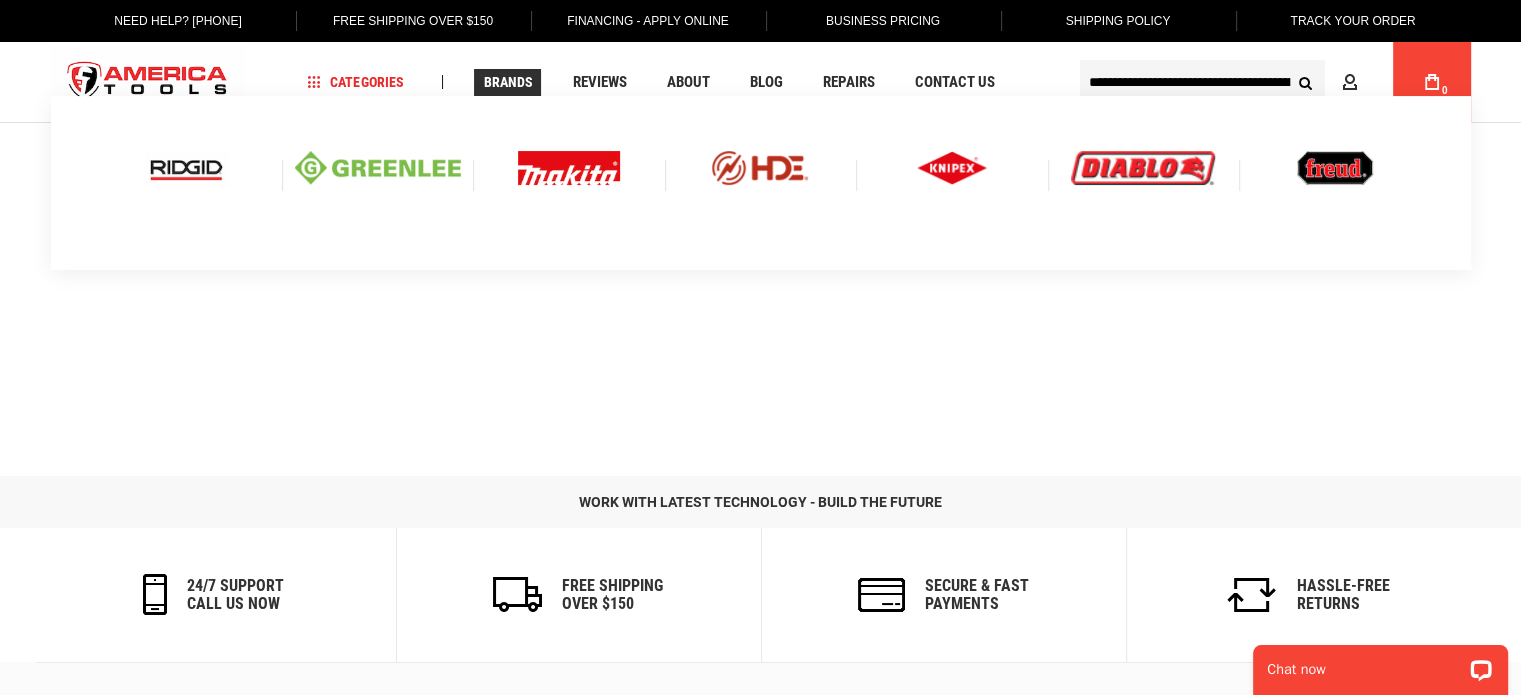 type on "**********" 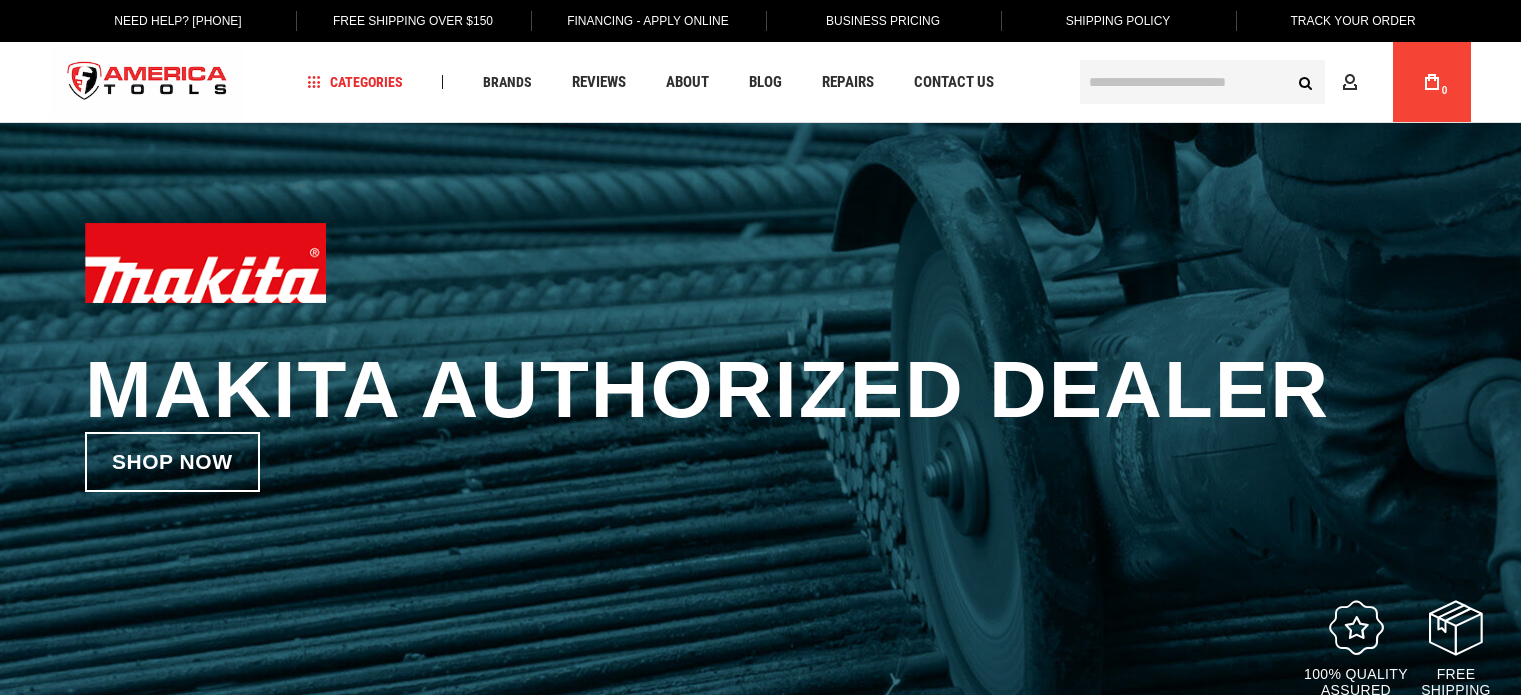 scroll, scrollTop: 93, scrollLeft: 0, axis: vertical 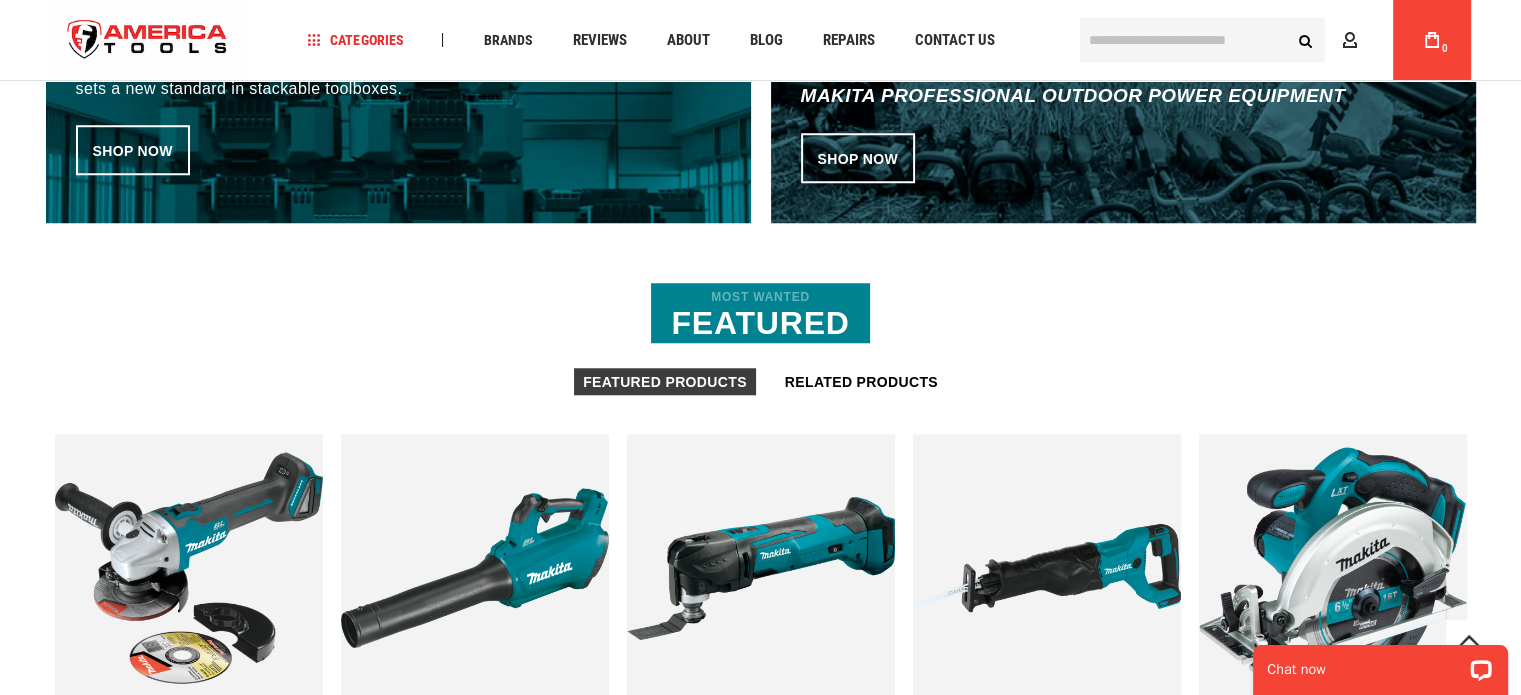 type on "**********" 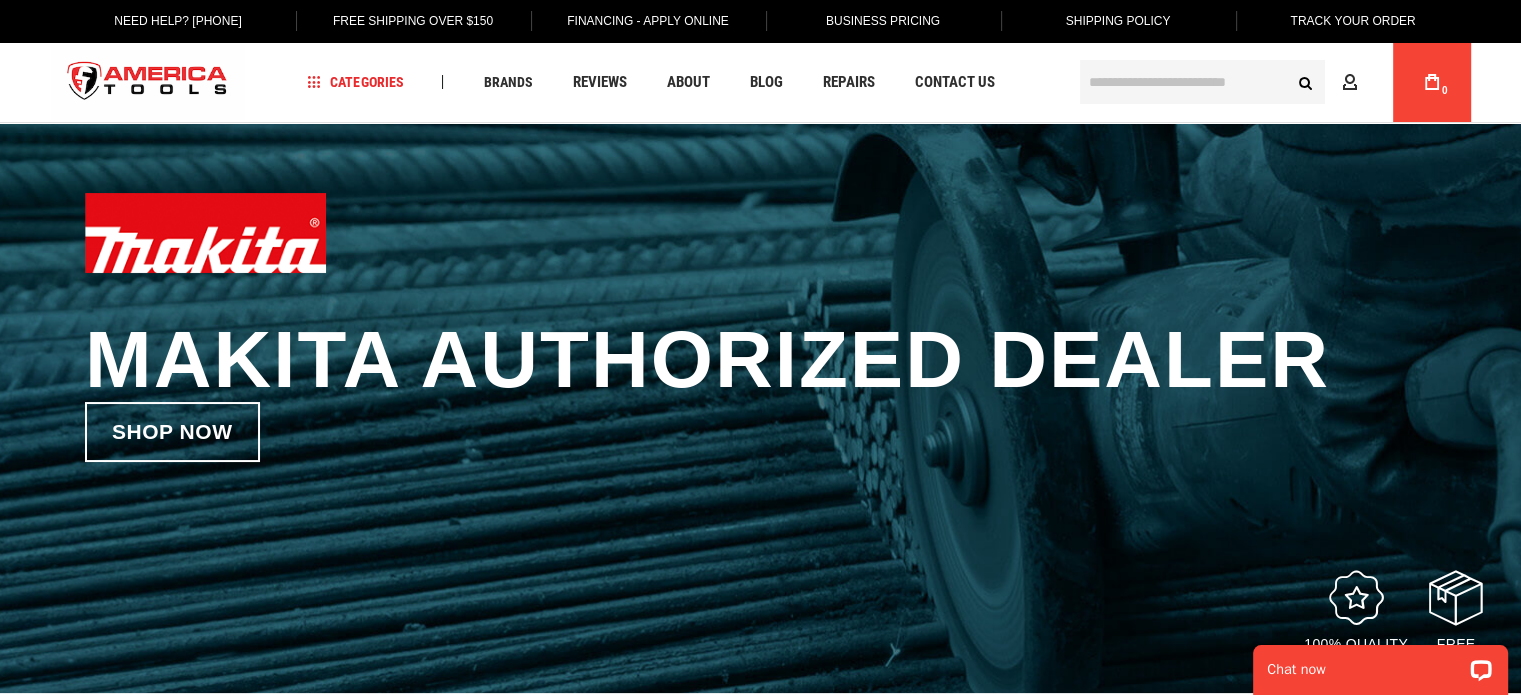 scroll, scrollTop: 0, scrollLeft: 0, axis: both 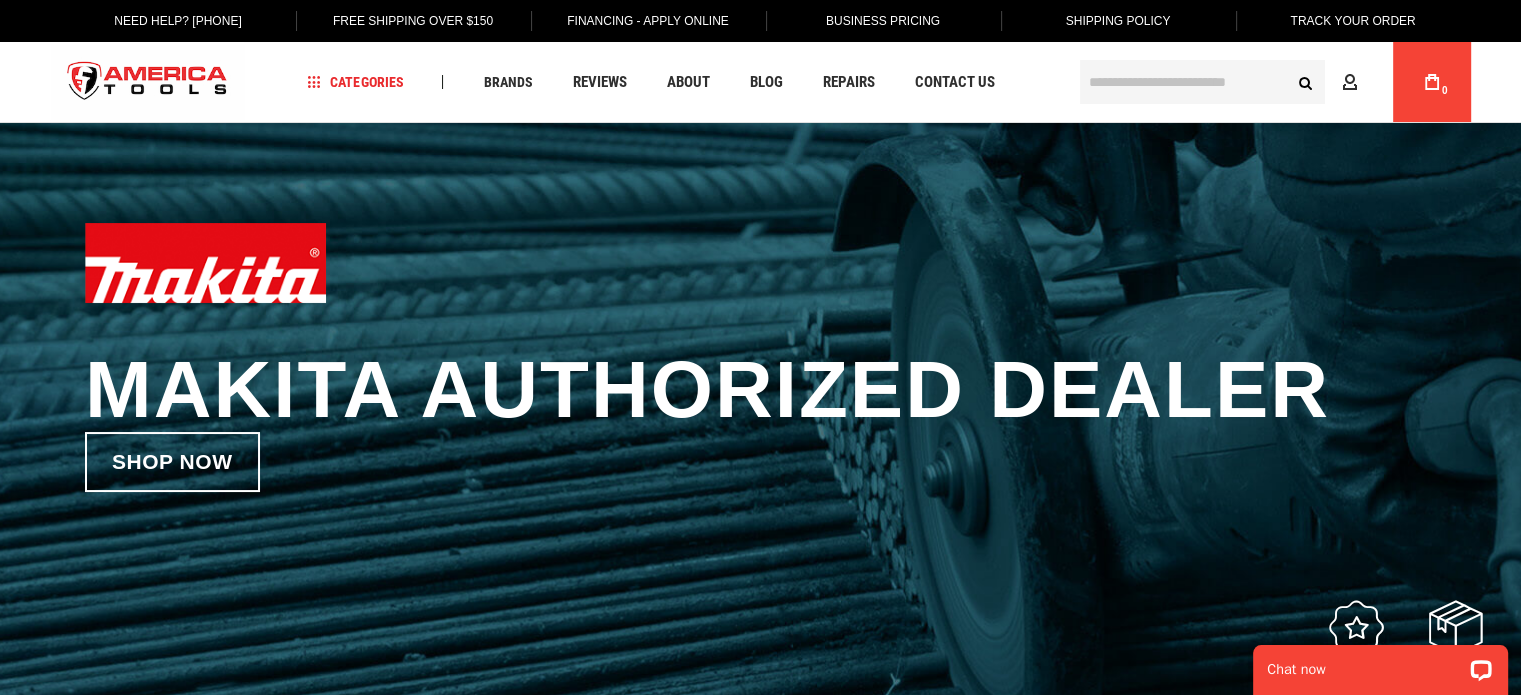 click at bounding box center [1202, 82] 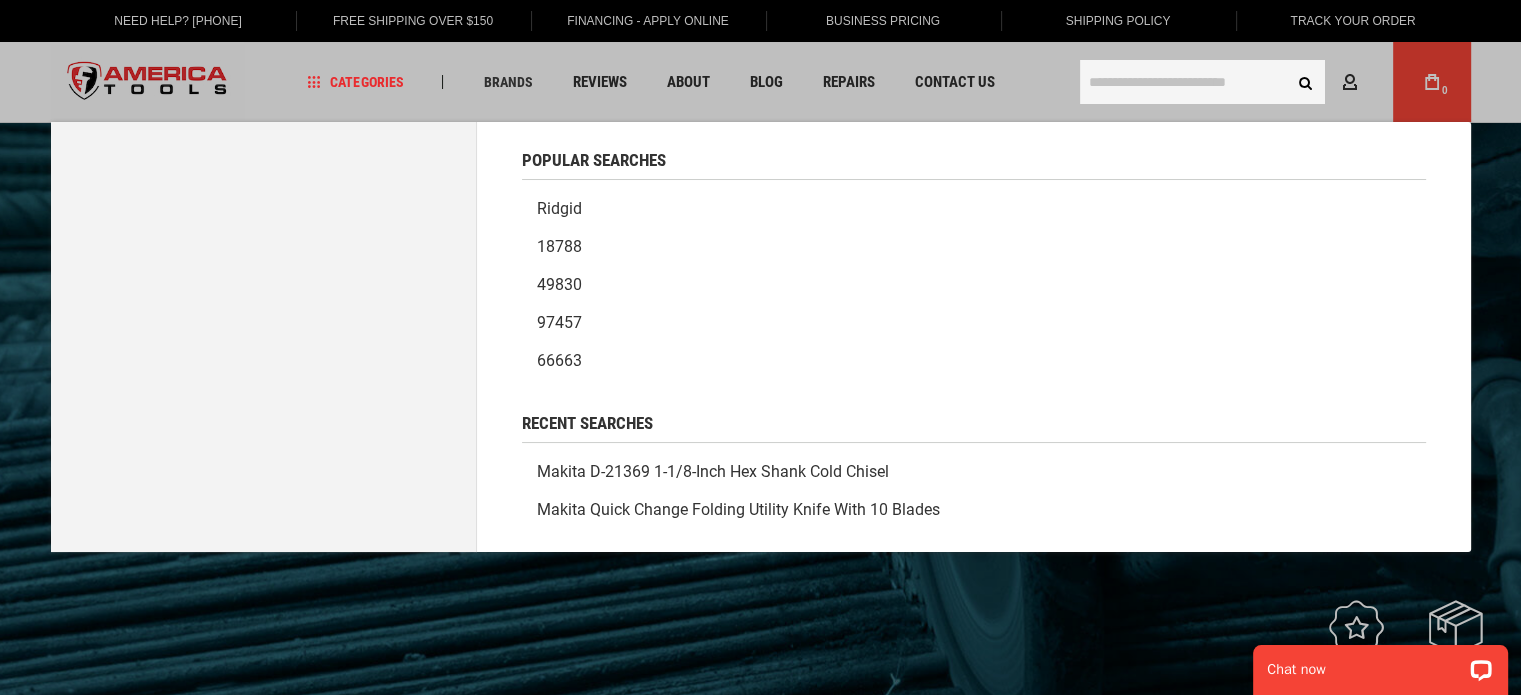 paste on "**********" 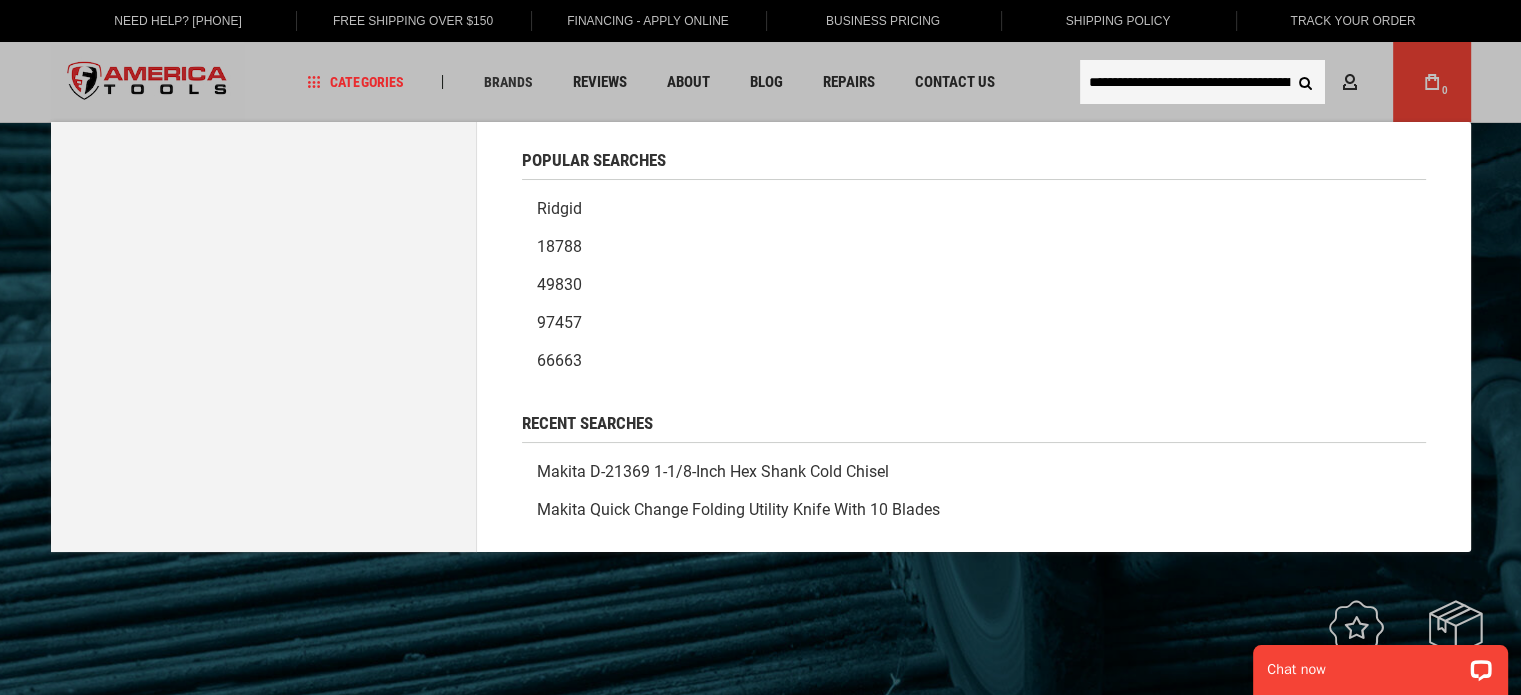 scroll, scrollTop: 0, scrollLeft: 92, axis: horizontal 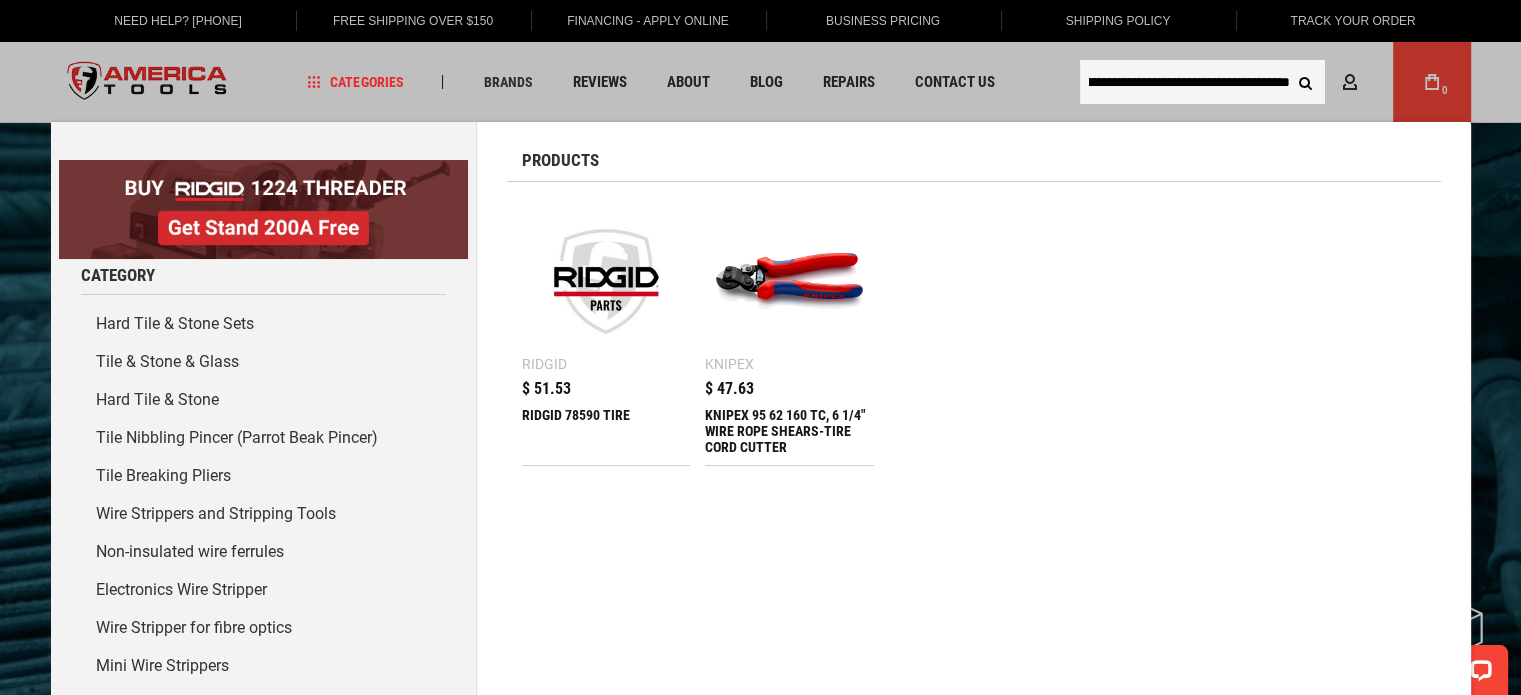type on "**********" 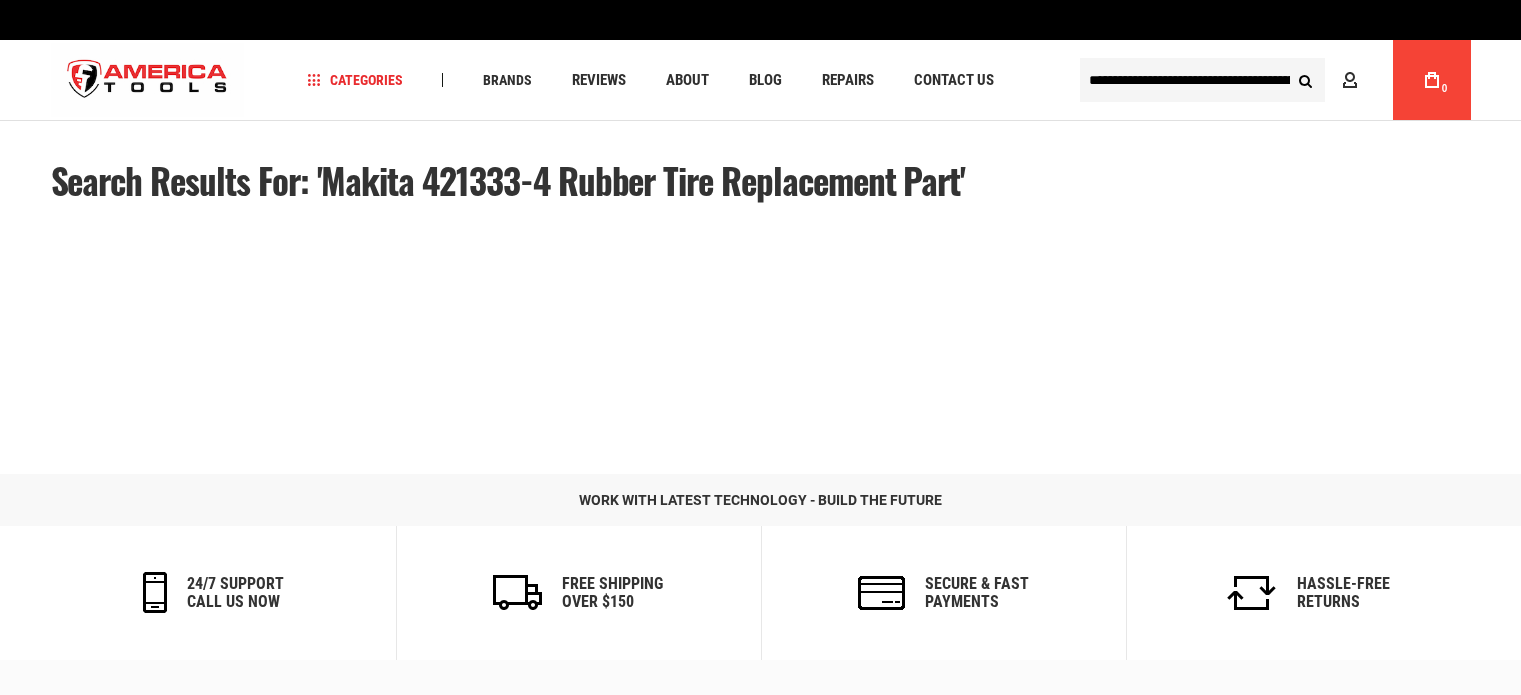 scroll, scrollTop: 0, scrollLeft: 0, axis: both 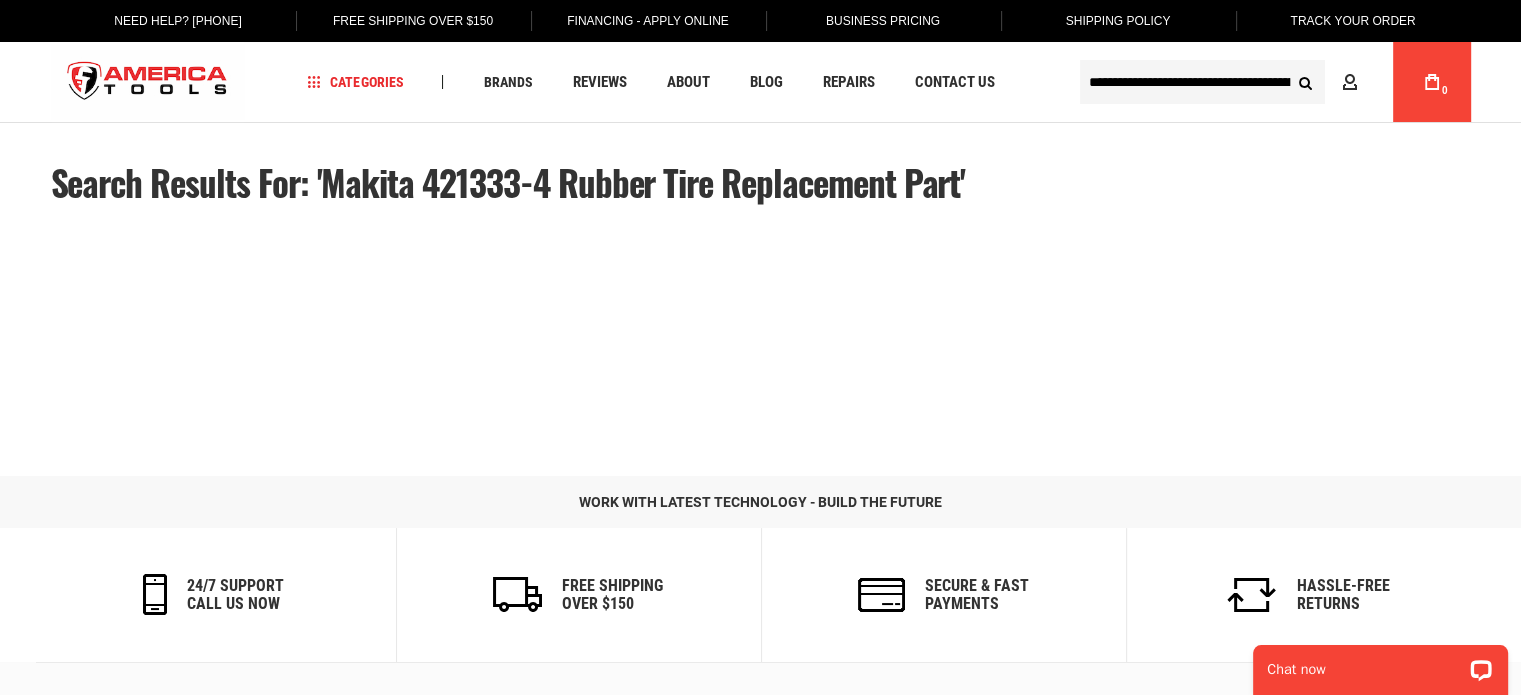 type on "**********" 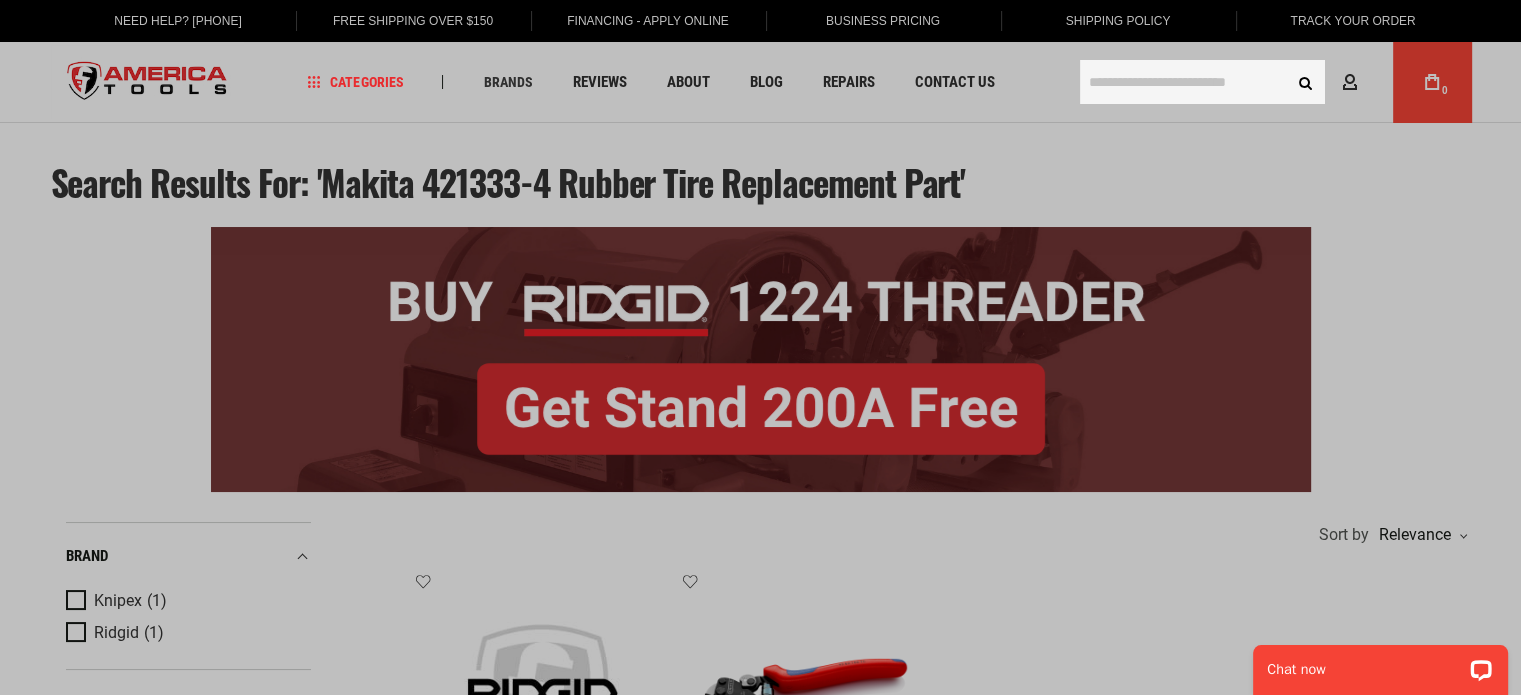 click on "Advanced Search
Search" at bounding box center (1202, 82) 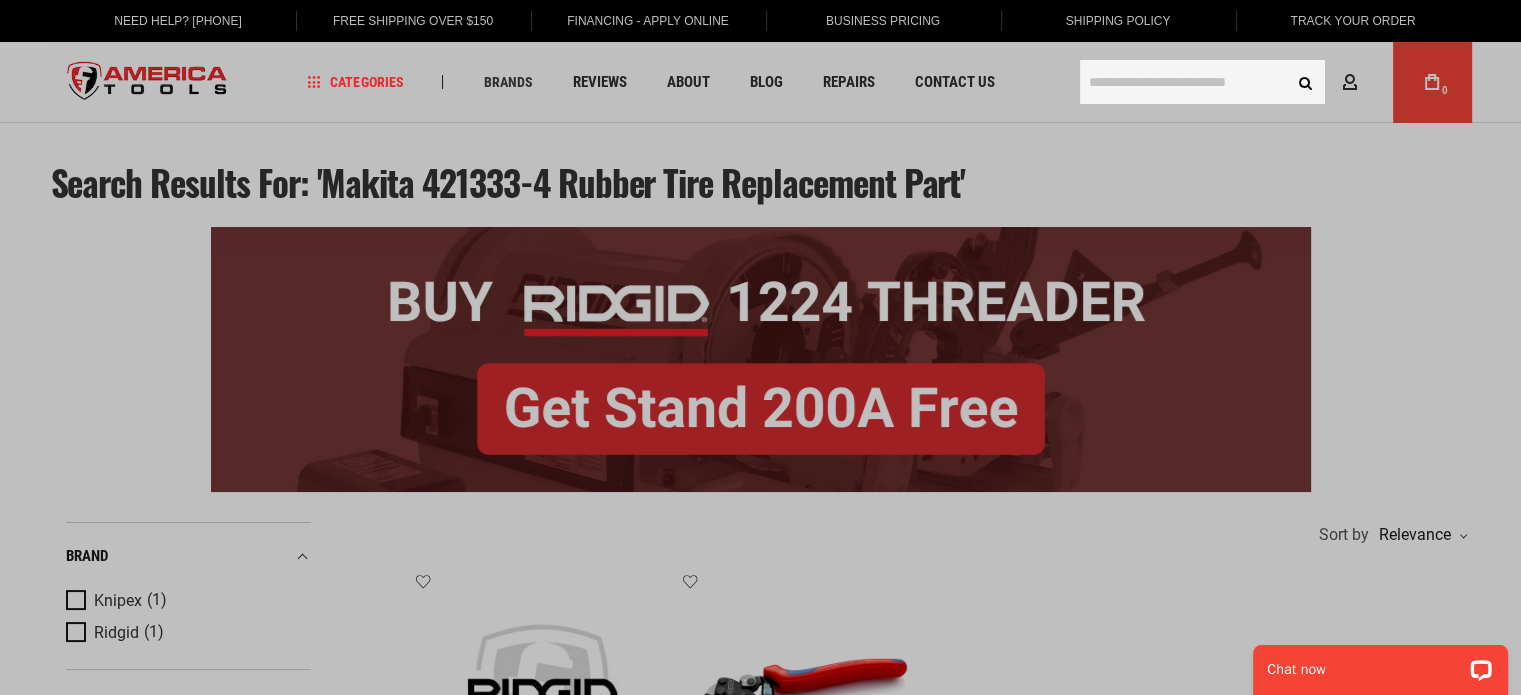 paste on "**********" 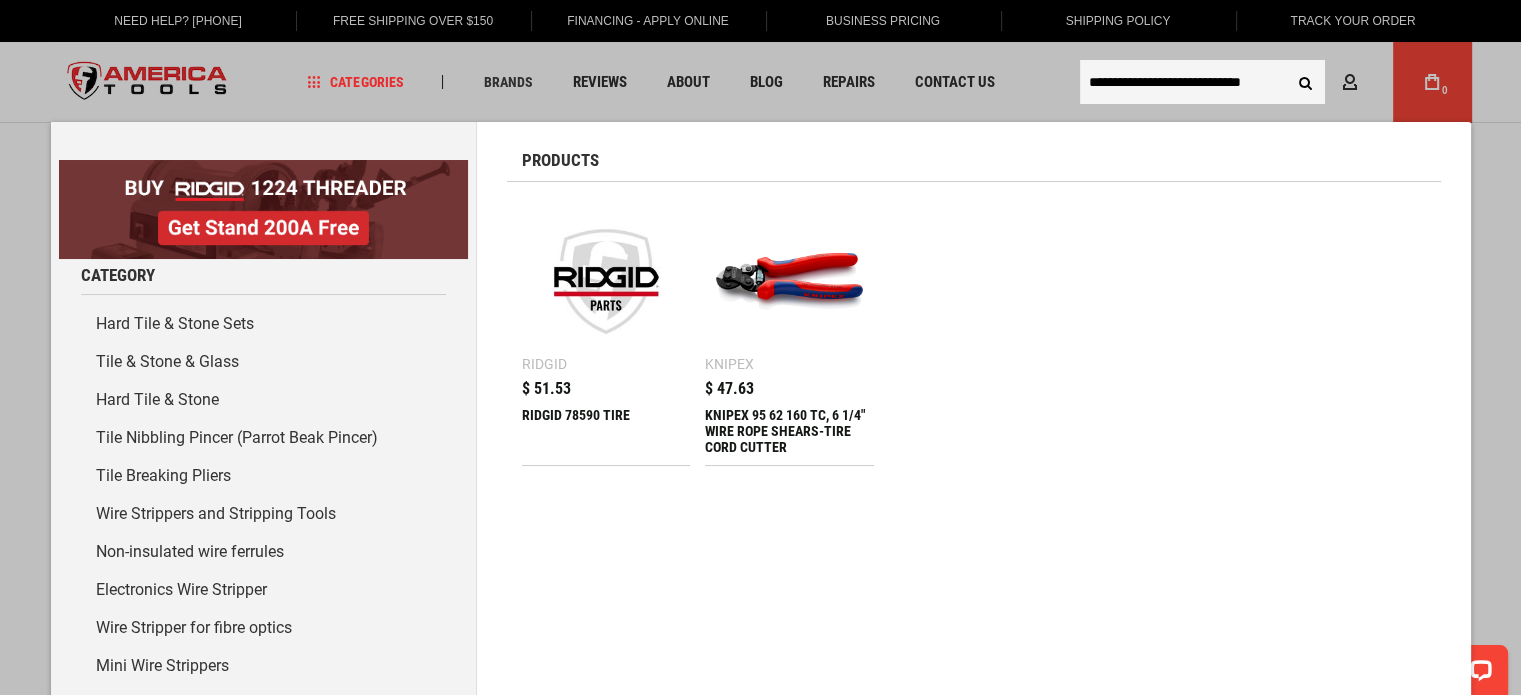 scroll, scrollTop: 0, scrollLeft: 0, axis: both 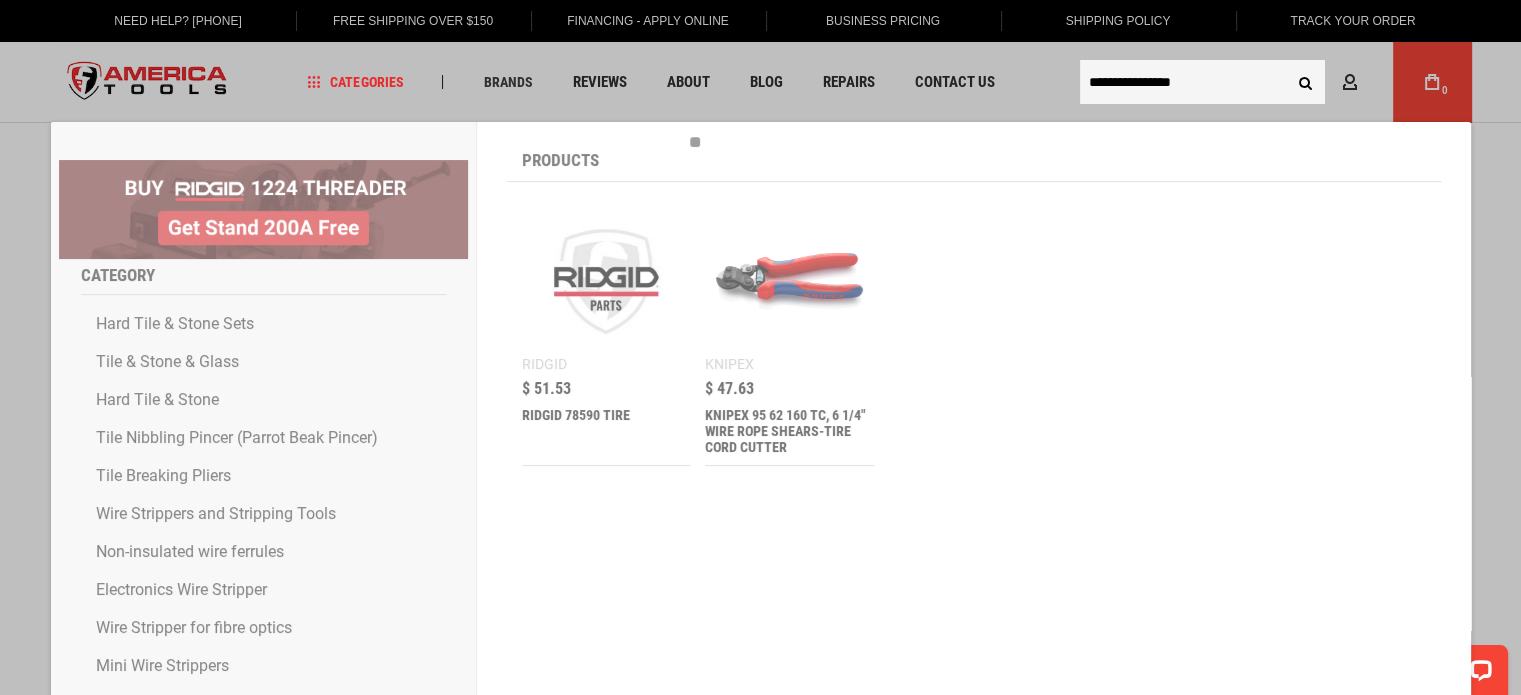 type on "**********" 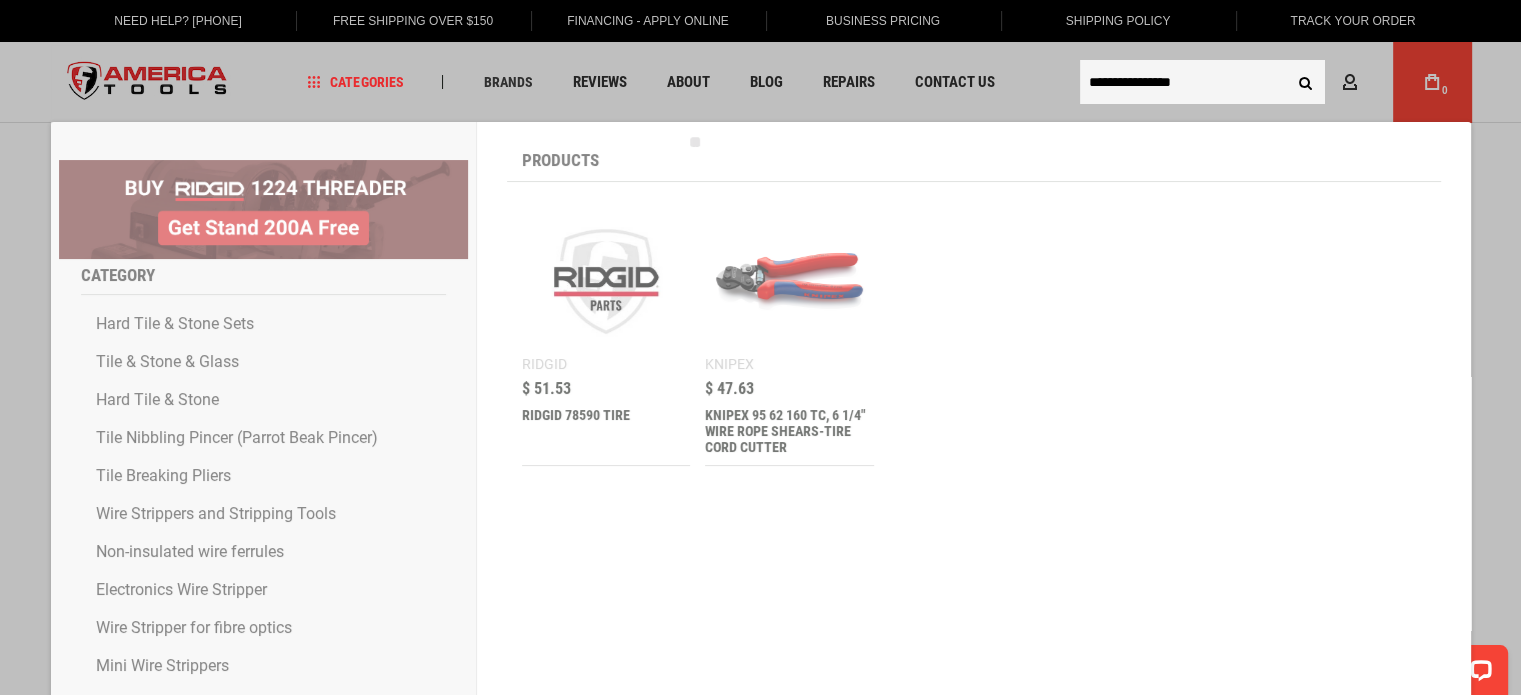 click on "Search" at bounding box center [1306, 82] 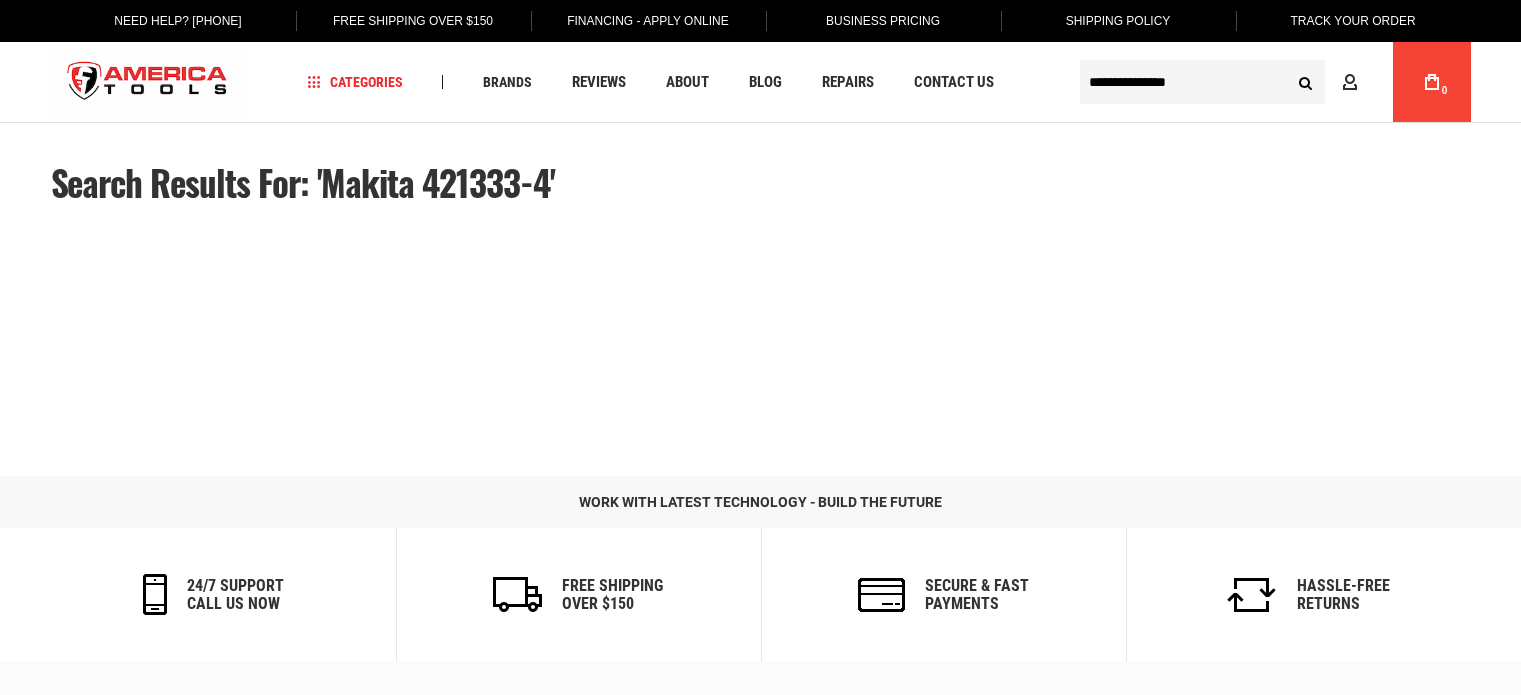 scroll, scrollTop: 0, scrollLeft: 0, axis: both 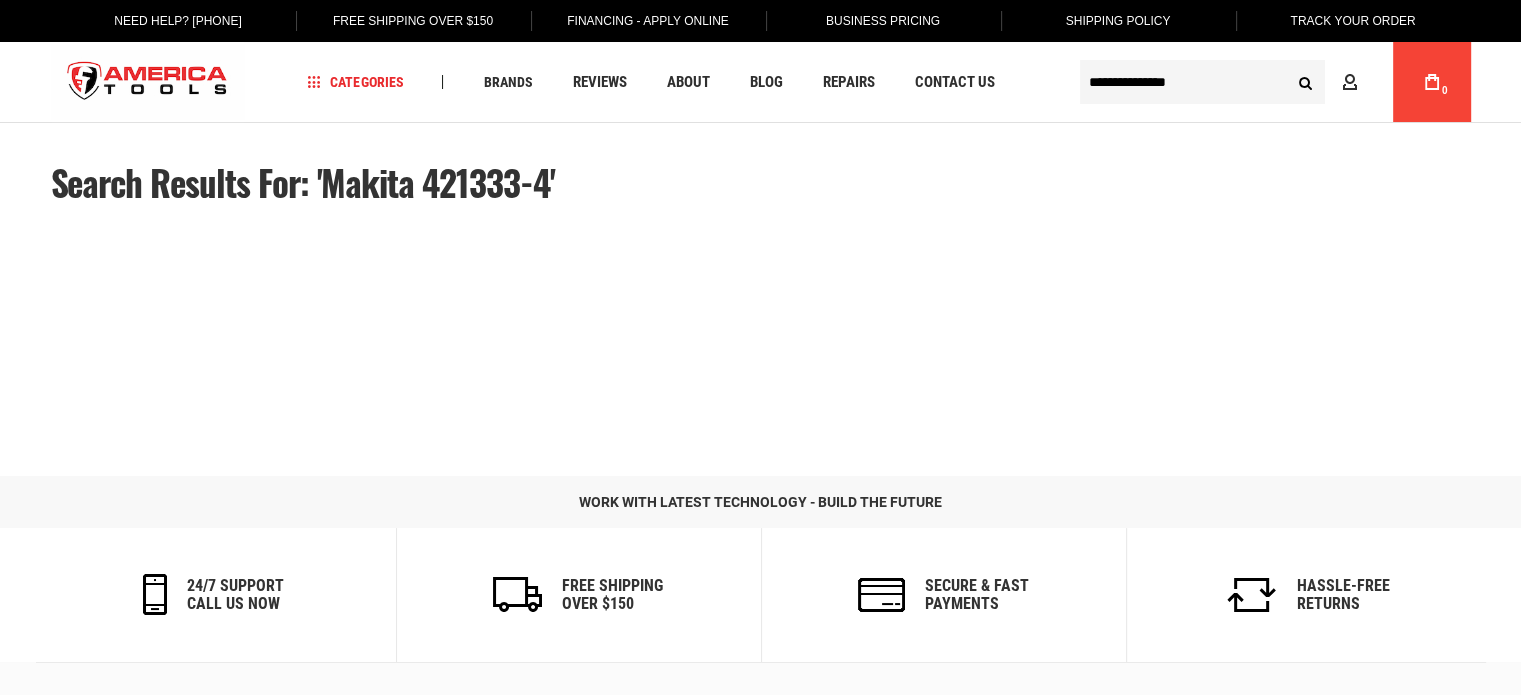 type 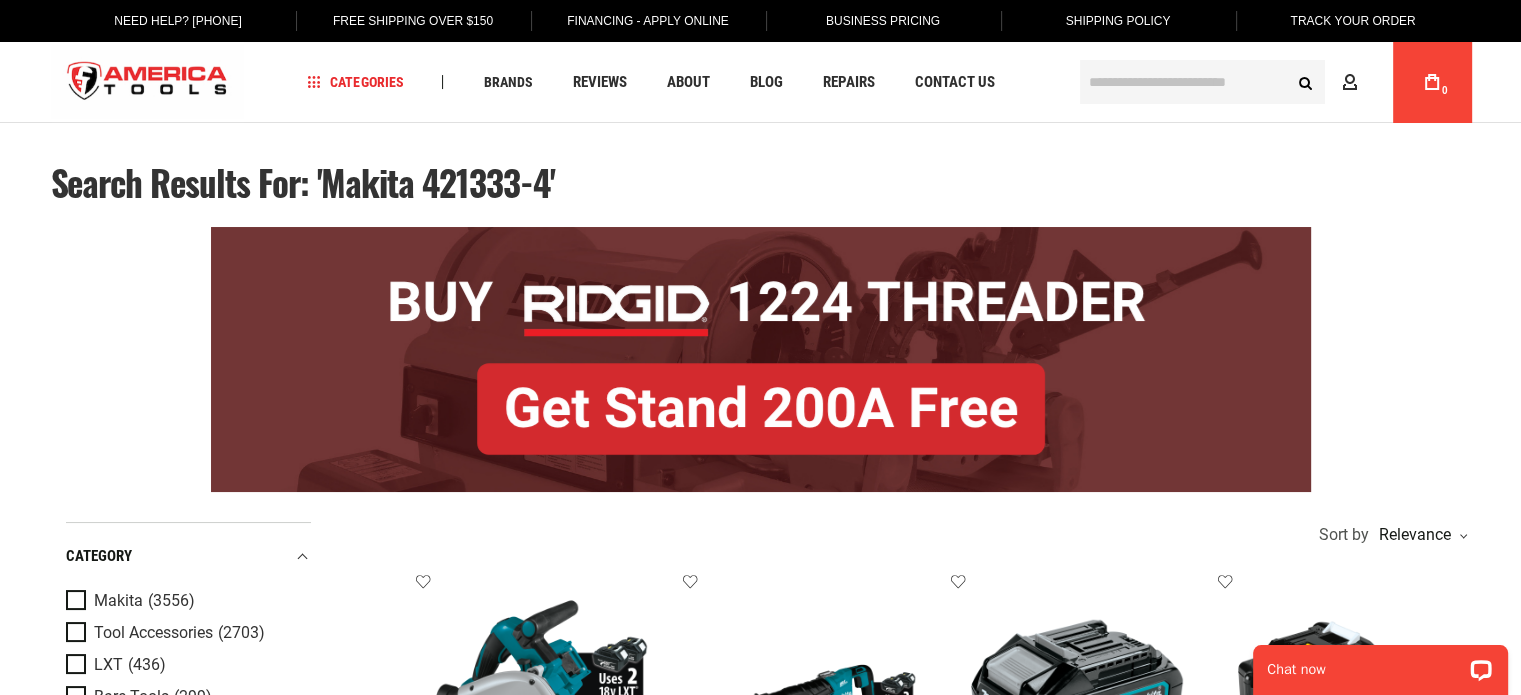 scroll, scrollTop: 0, scrollLeft: 0, axis: both 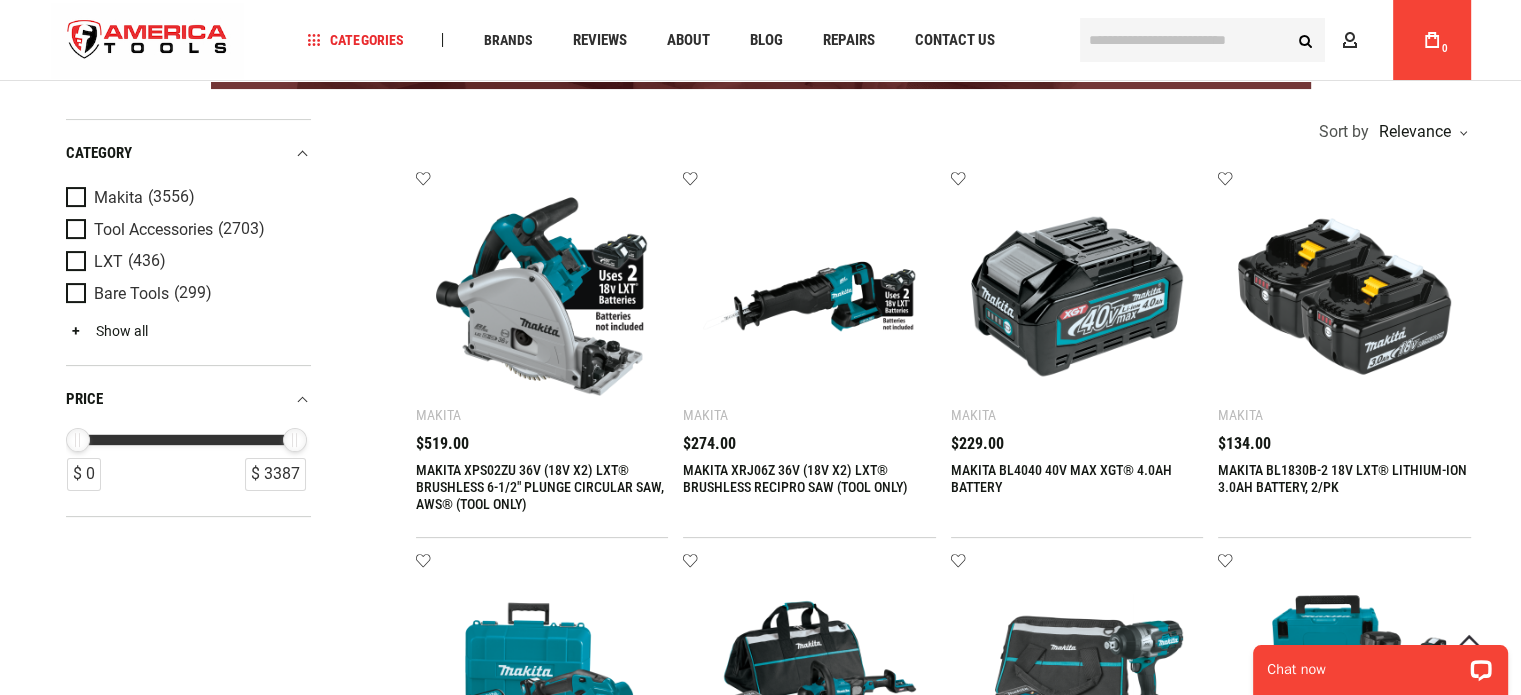 type on "**********" 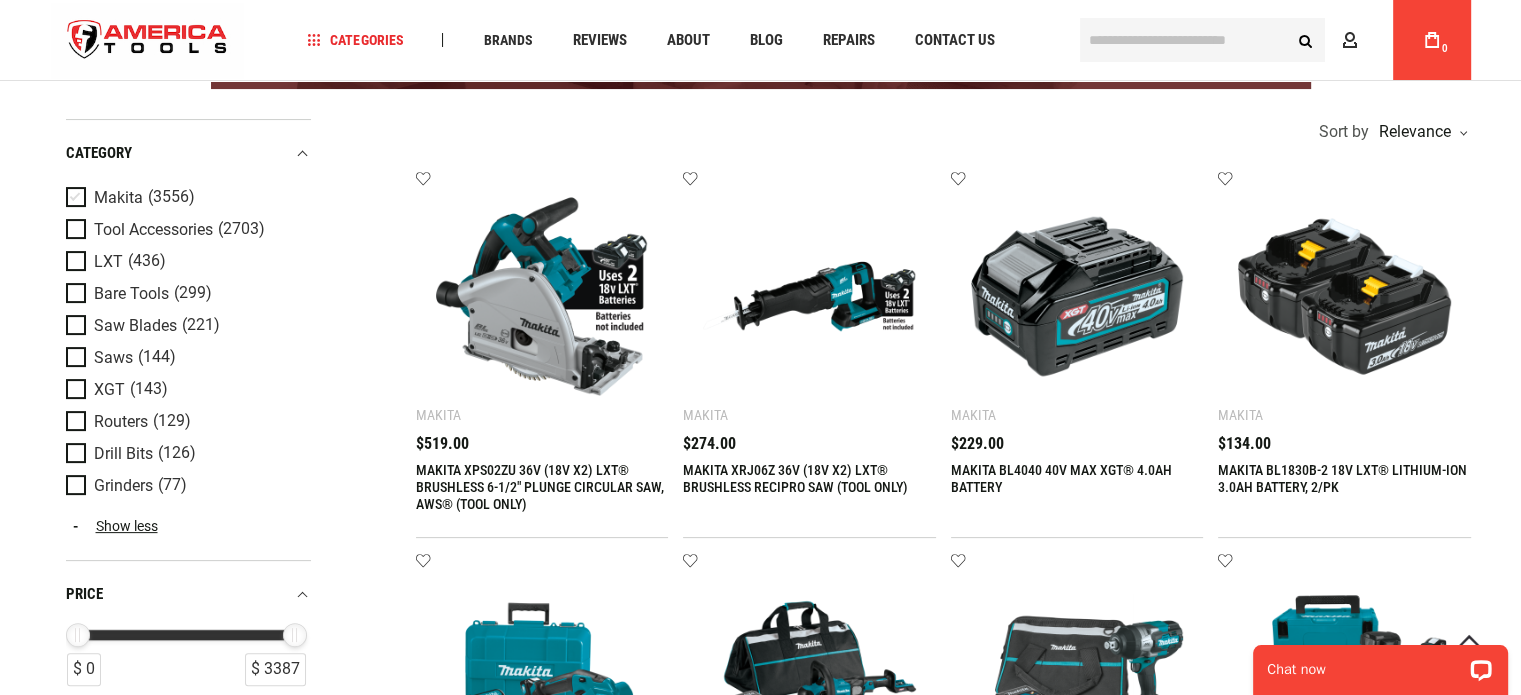 click at bounding box center (80, 198) 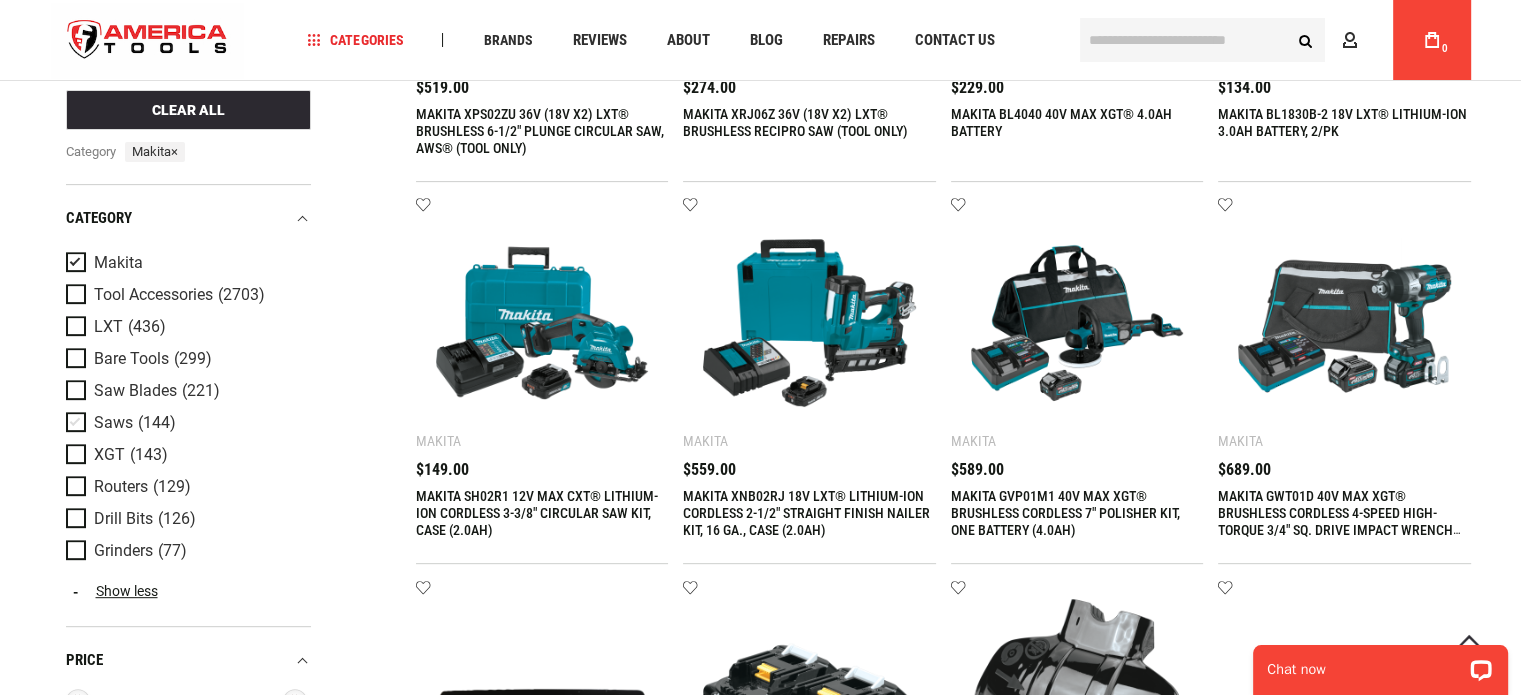 scroll, scrollTop: 800, scrollLeft: 0, axis: vertical 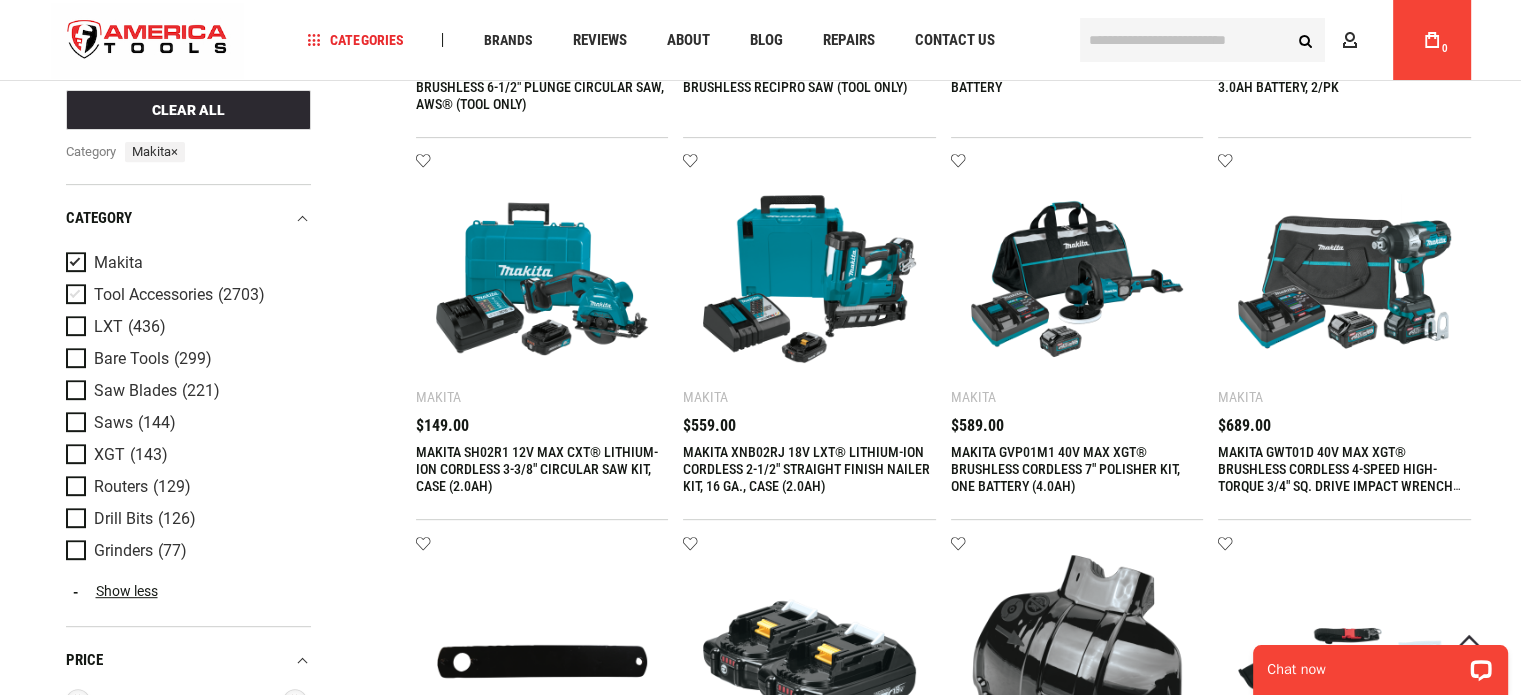 click at bounding box center [80, 296] 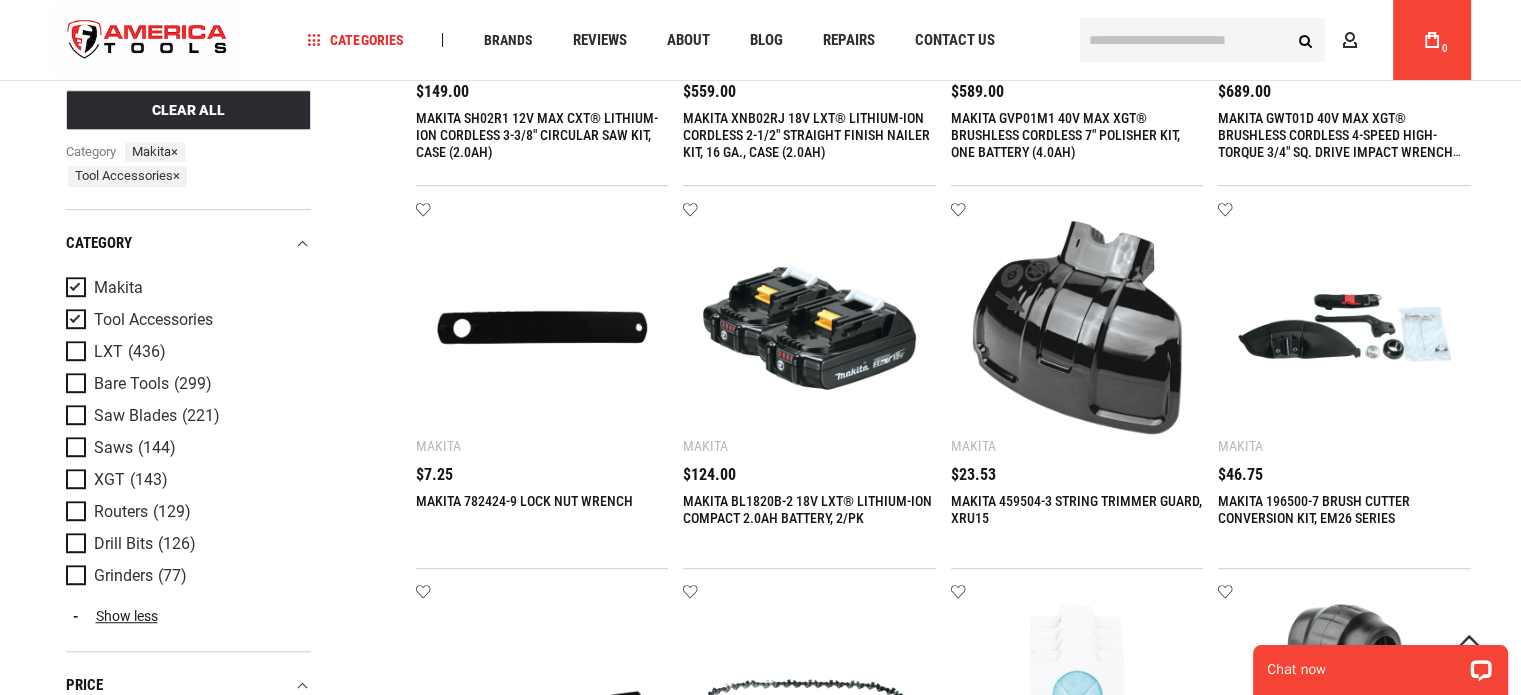 scroll, scrollTop: 1200, scrollLeft: 0, axis: vertical 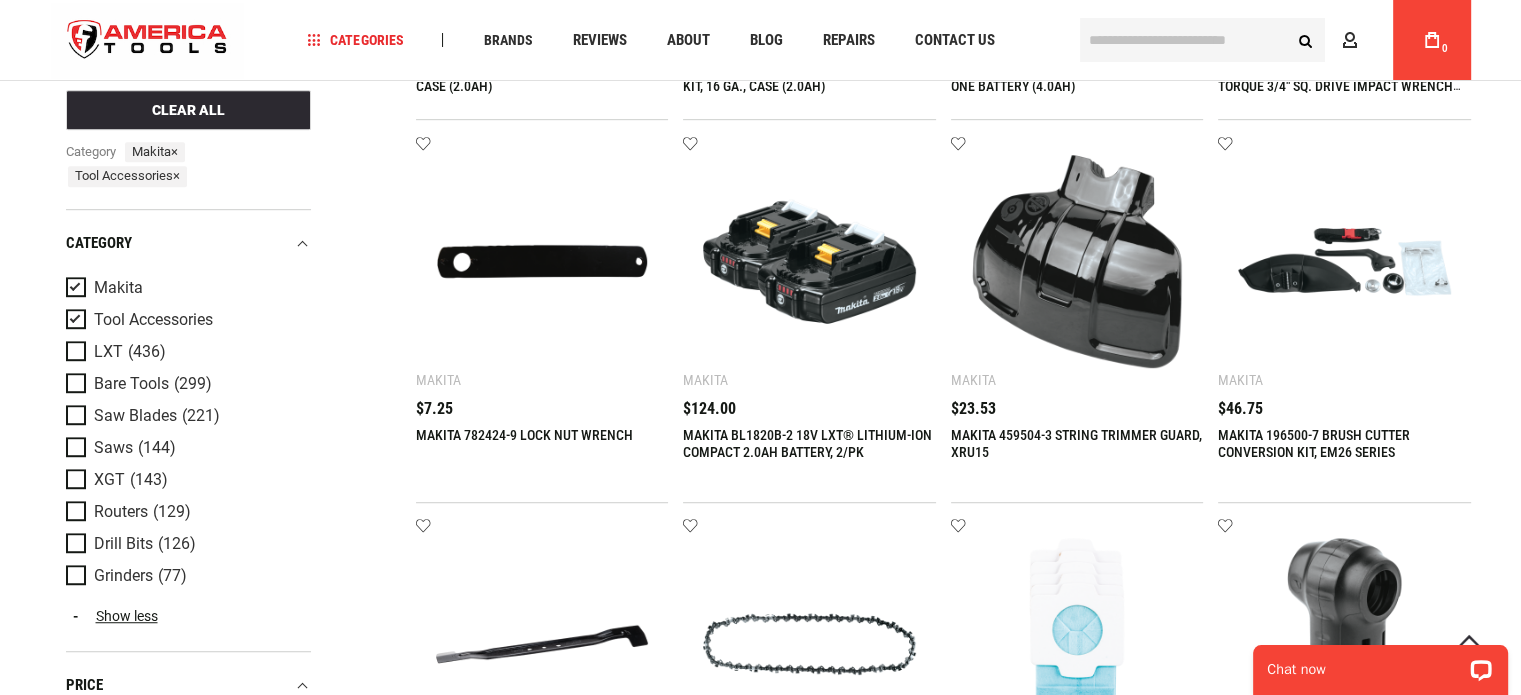 click on "price" at bounding box center [188, 685] 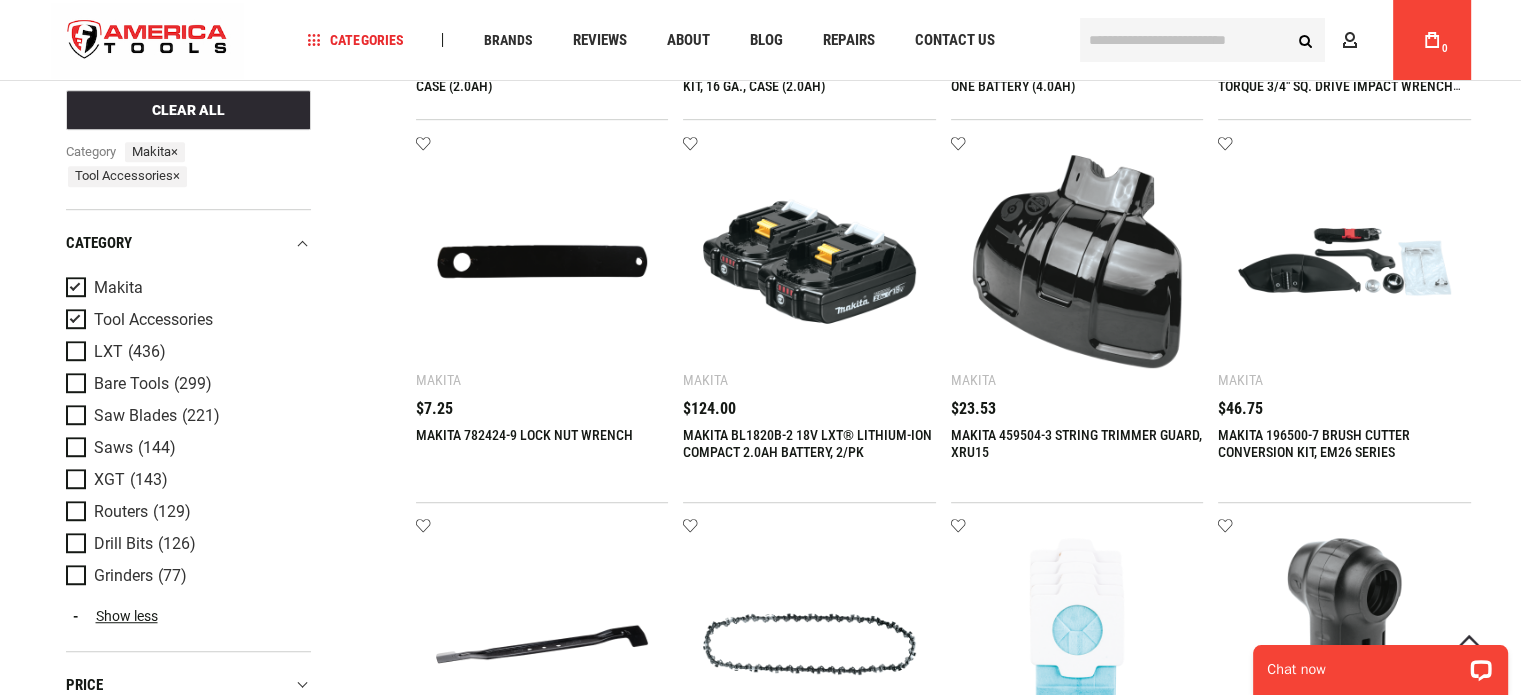 click on "price" at bounding box center [188, 685] 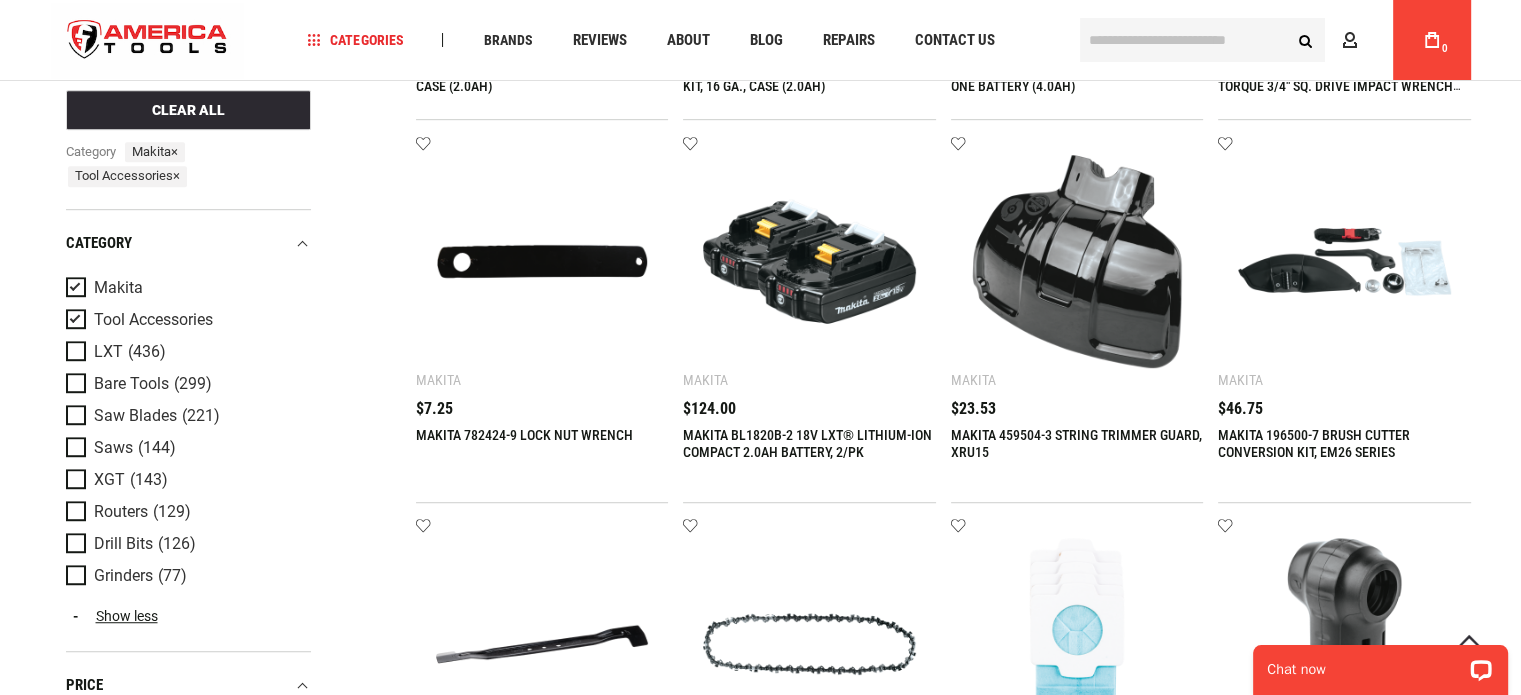 click on "price" at bounding box center (188, 685) 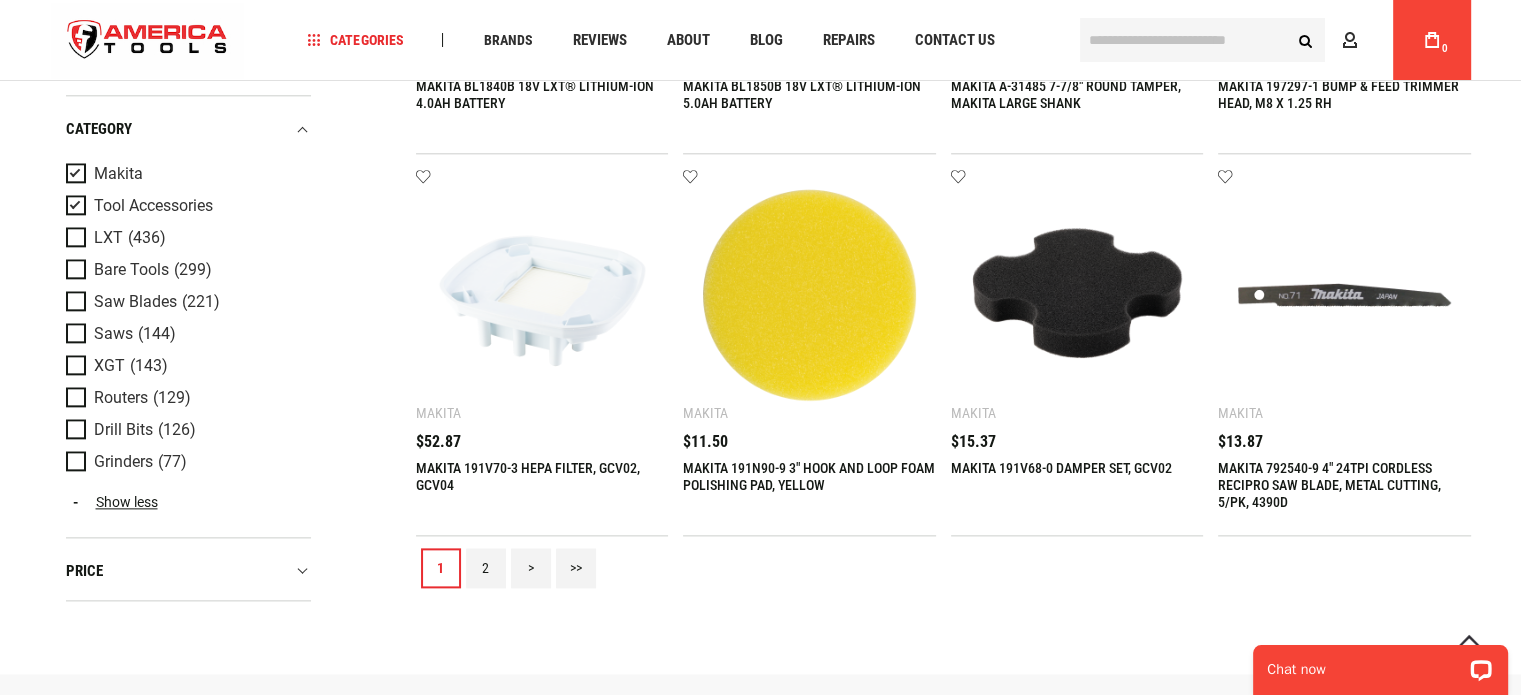 scroll, scrollTop: 2344, scrollLeft: 0, axis: vertical 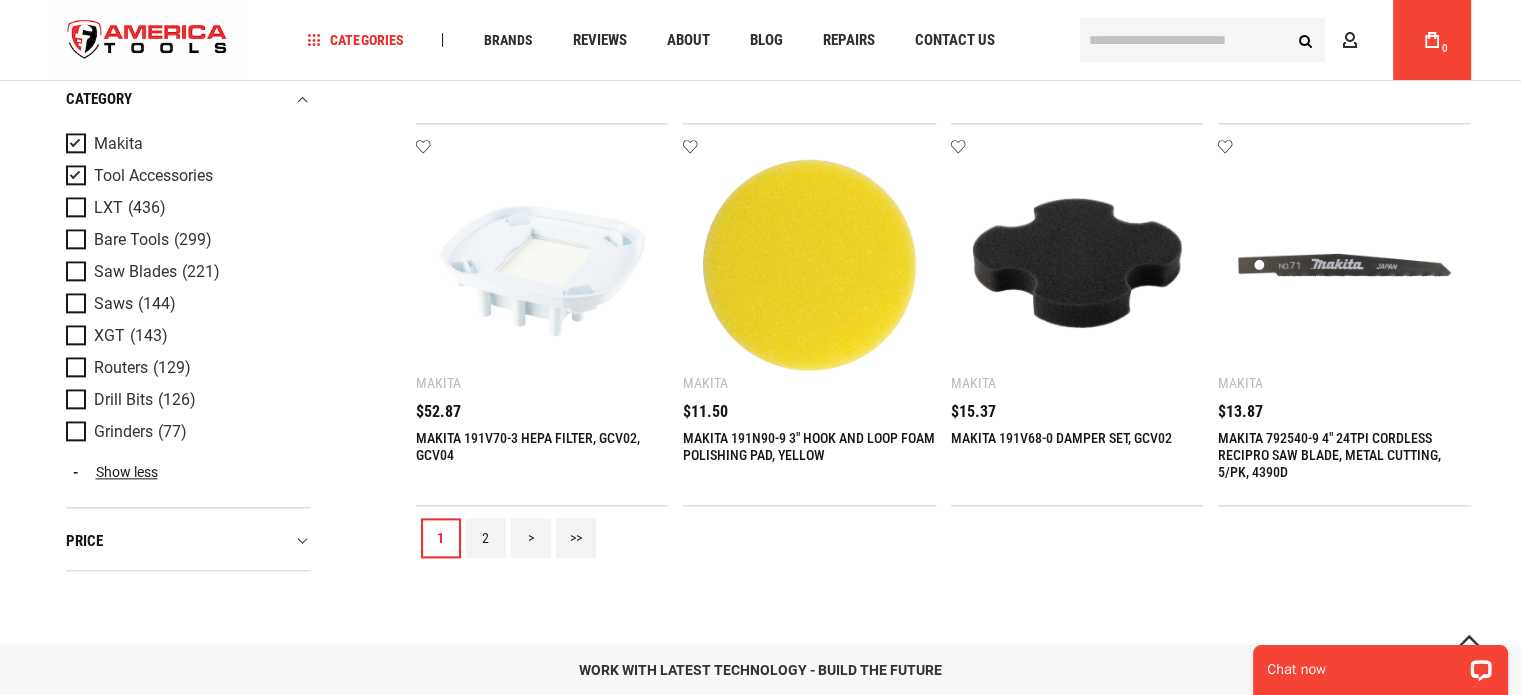 click on "price" at bounding box center (188, 540) 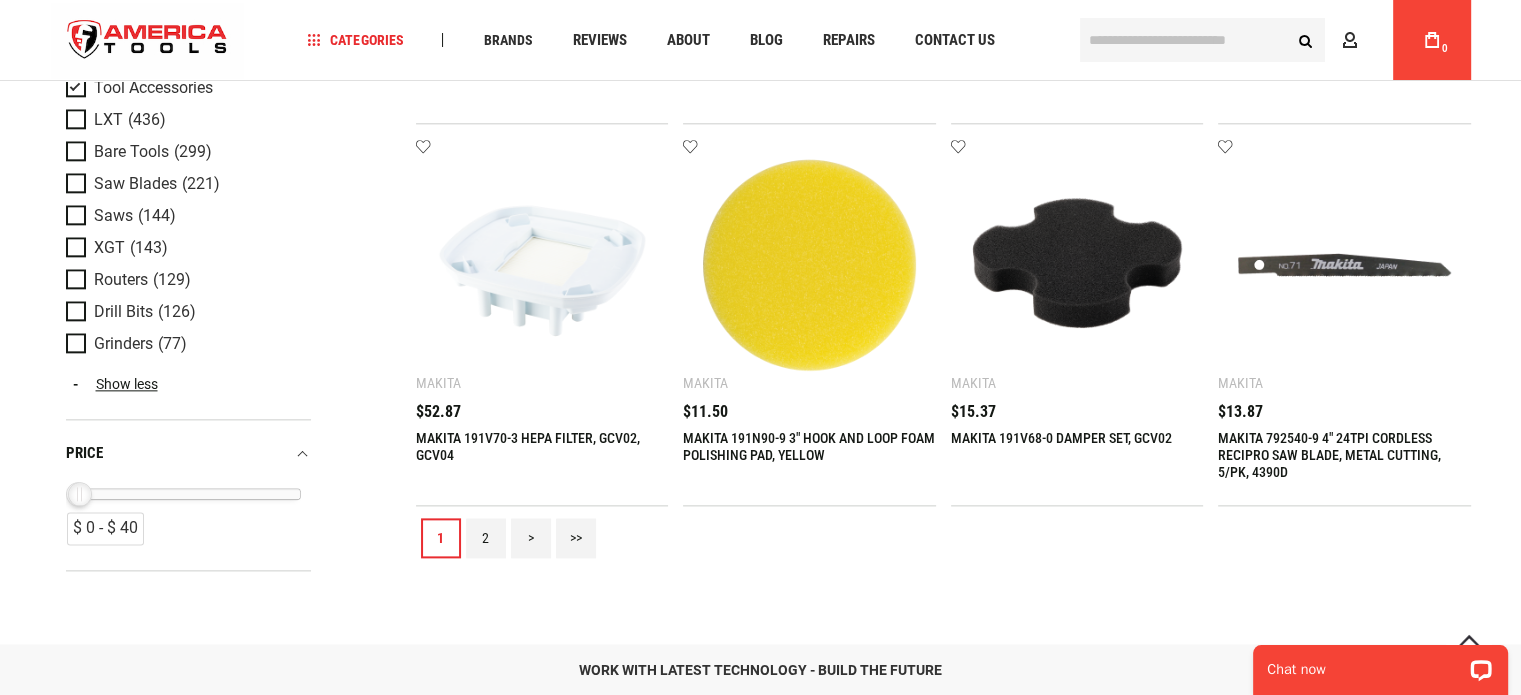 drag, startPoint x: 296, startPoint y: 493, endPoint x: 81, endPoint y: 492, distance: 215.00232 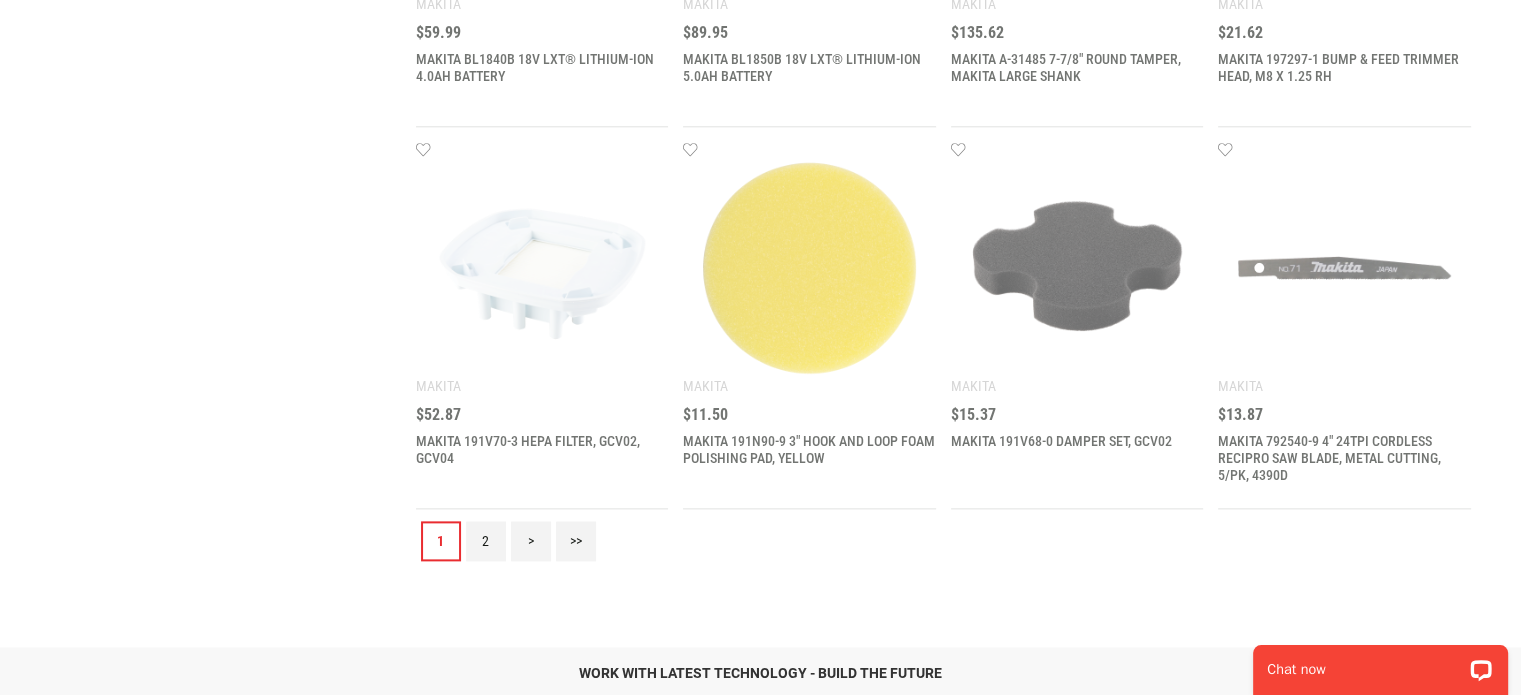 scroll, scrollTop: 0, scrollLeft: 0, axis: both 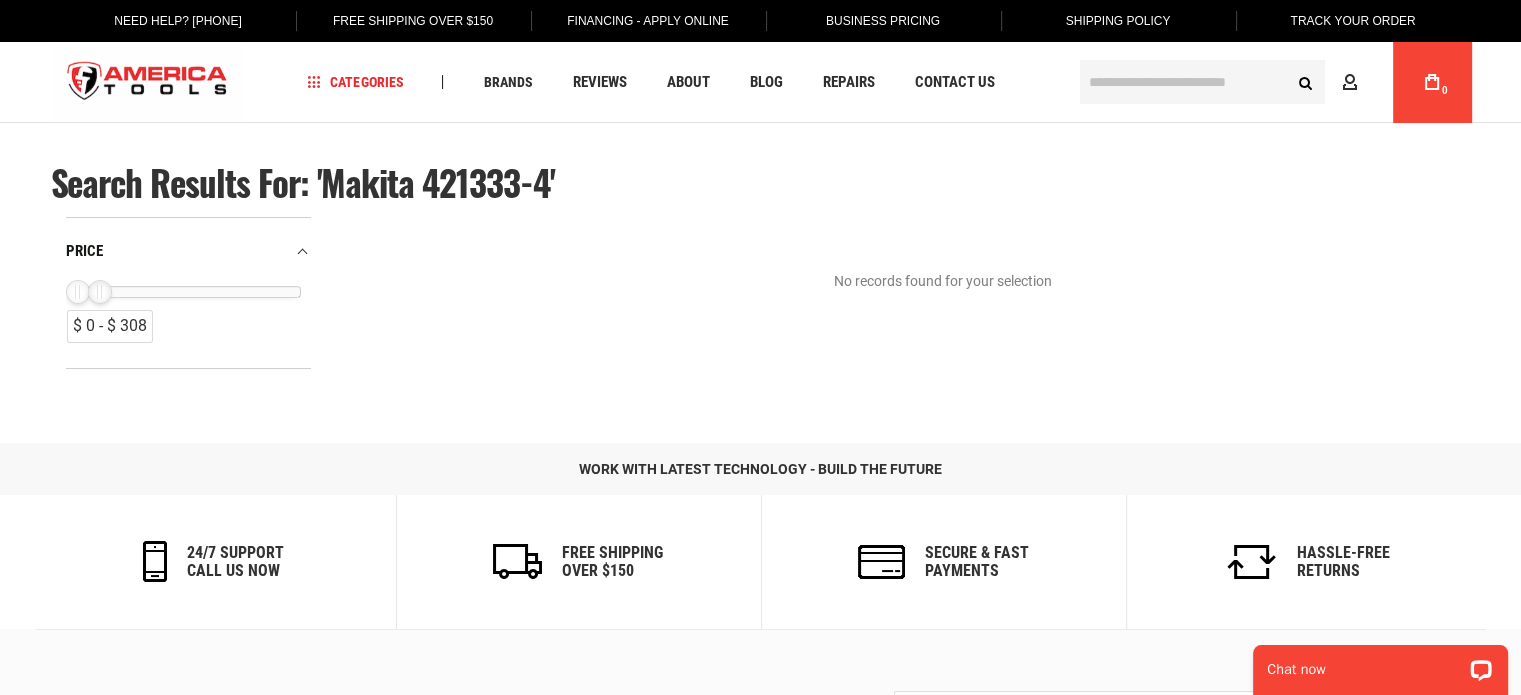 drag, startPoint x: 293, startPoint y: 295, endPoint x: 98, endPoint y: 300, distance: 195.06409 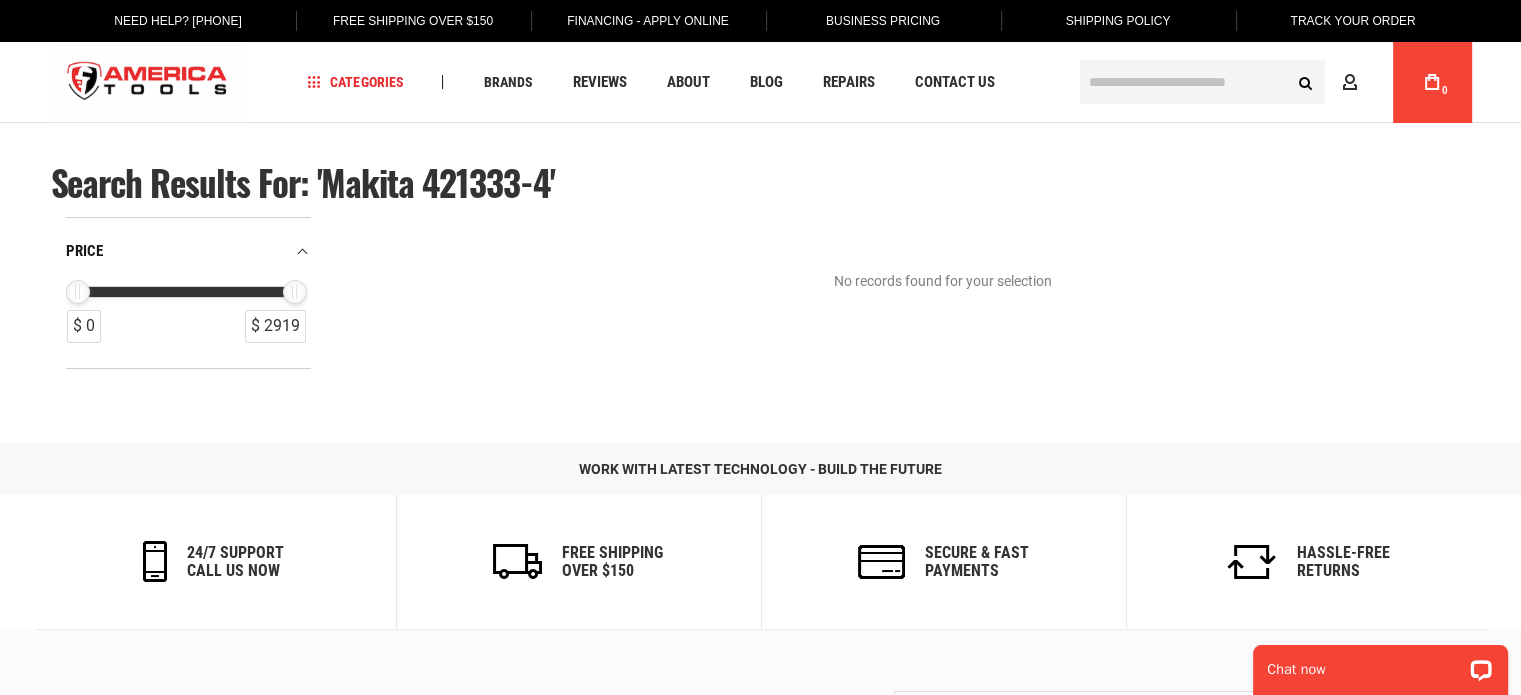 click on "price" at bounding box center (188, 251) 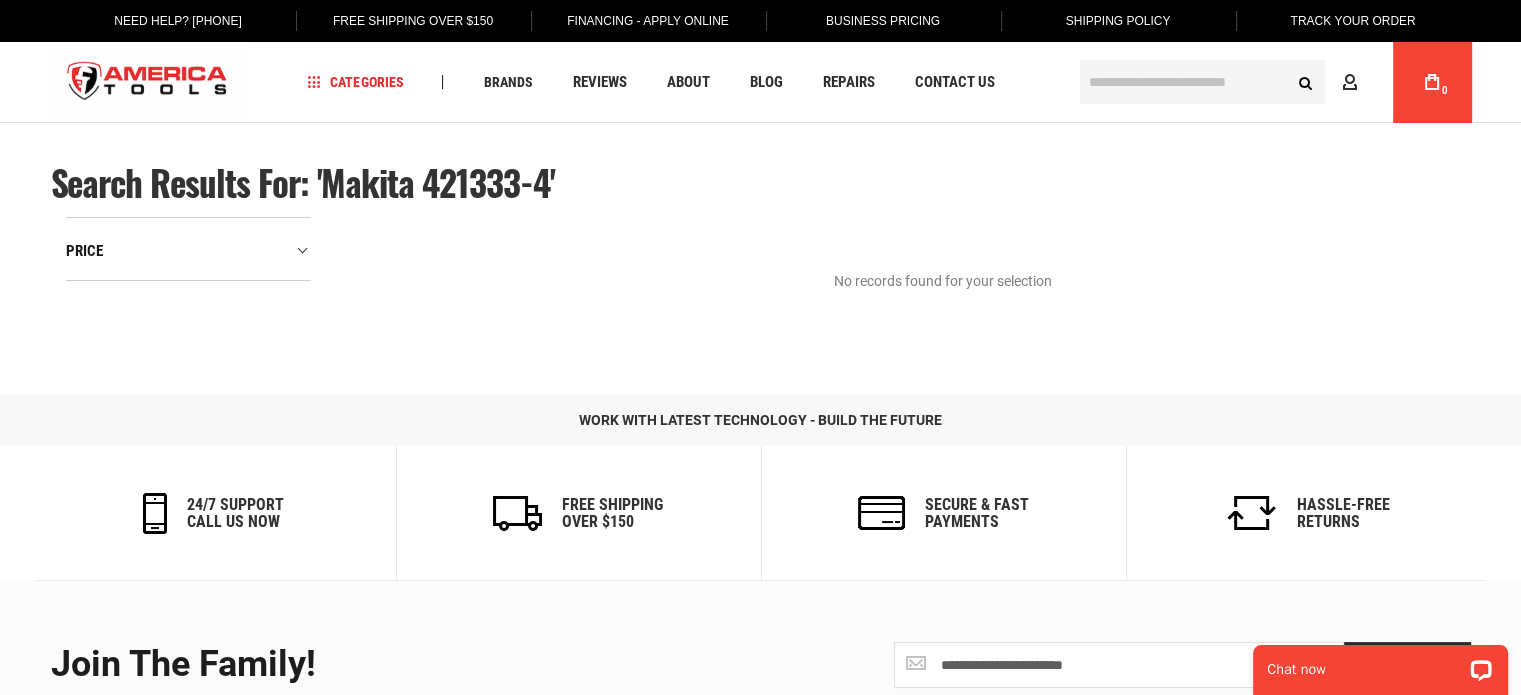 click on "price" at bounding box center (188, 251) 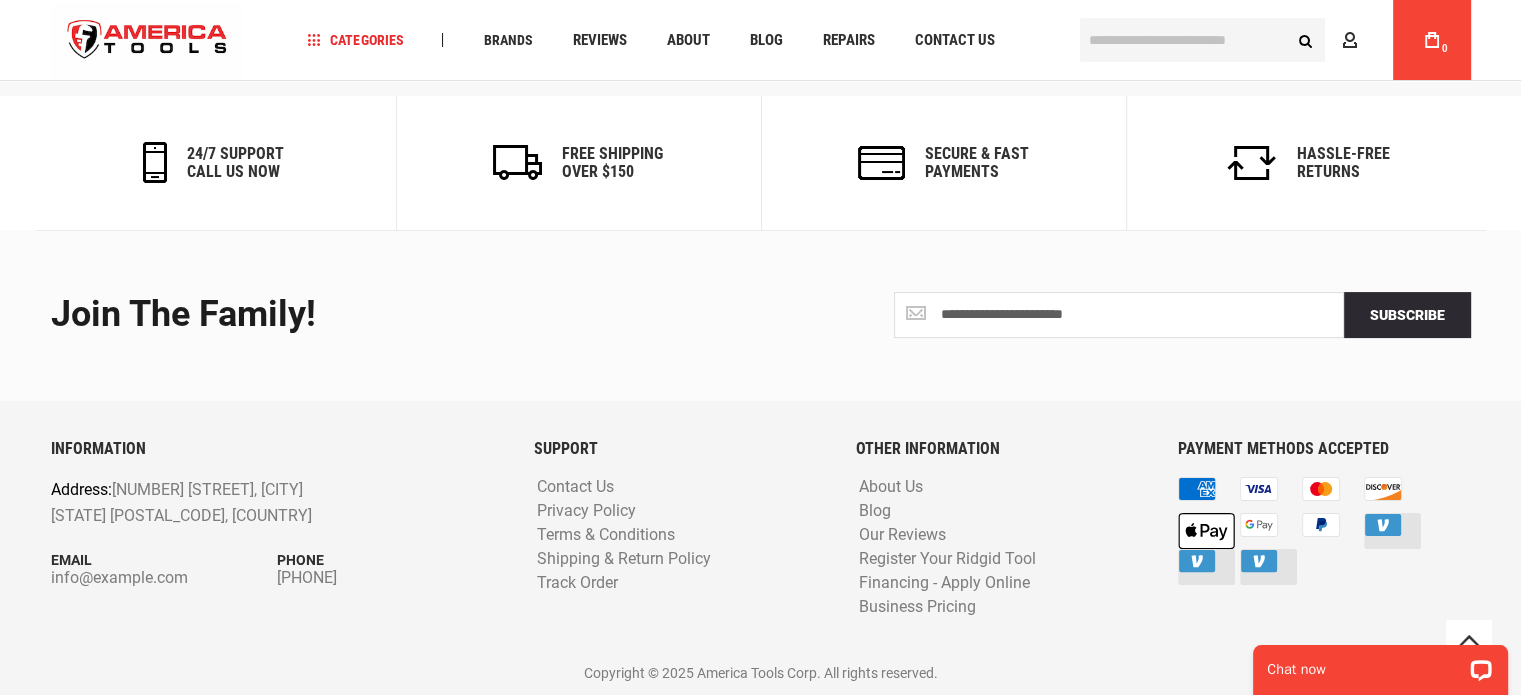 scroll, scrollTop: 0, scrollLeft: 0, axis: both 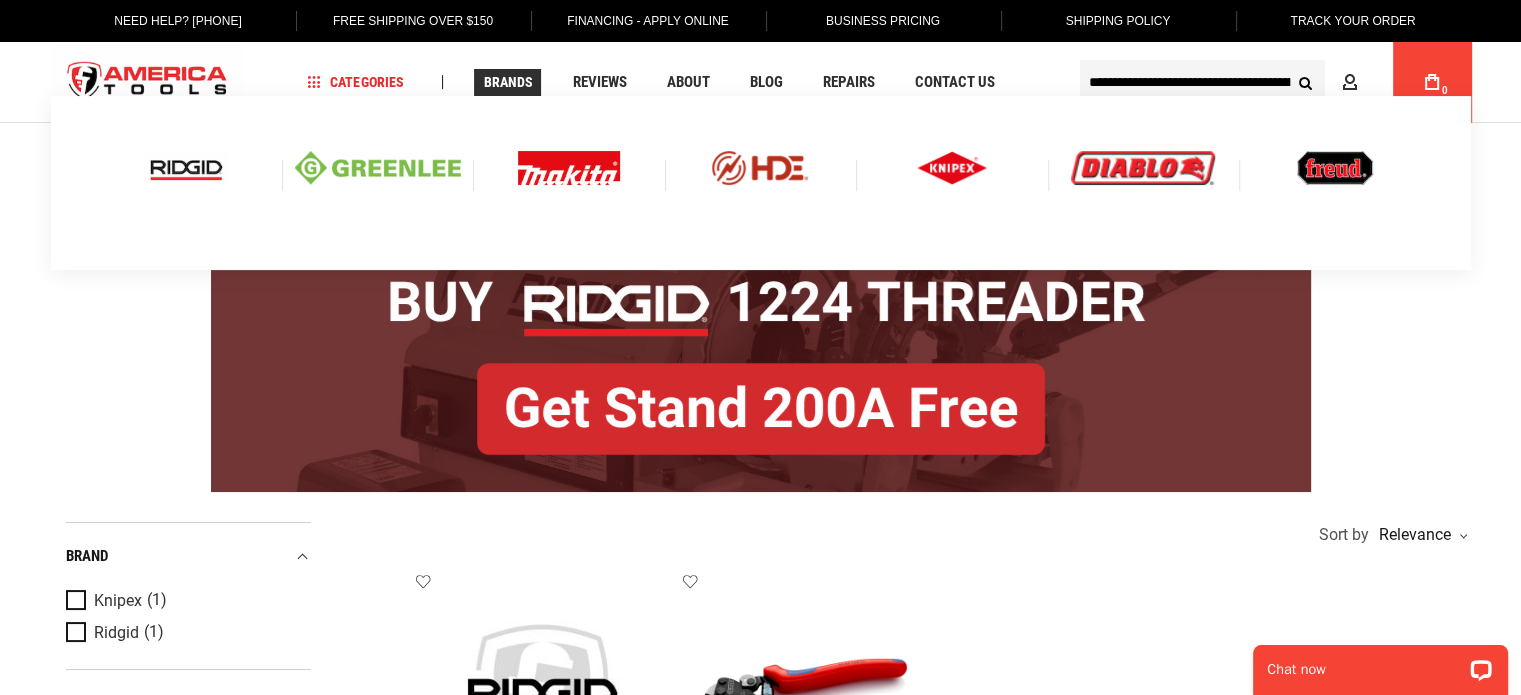 type on "**********" 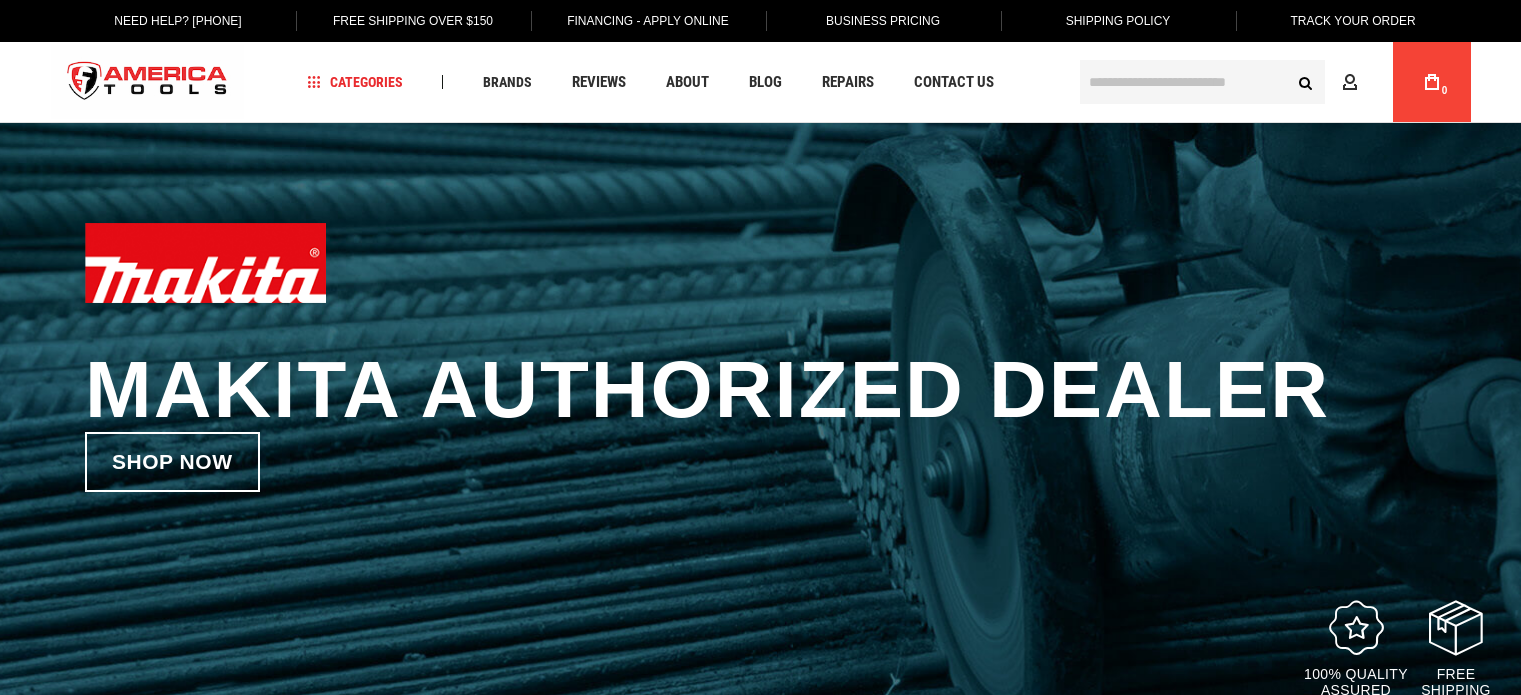 scroll, scrollTop: 0, scrollLeft: 0, axis: both 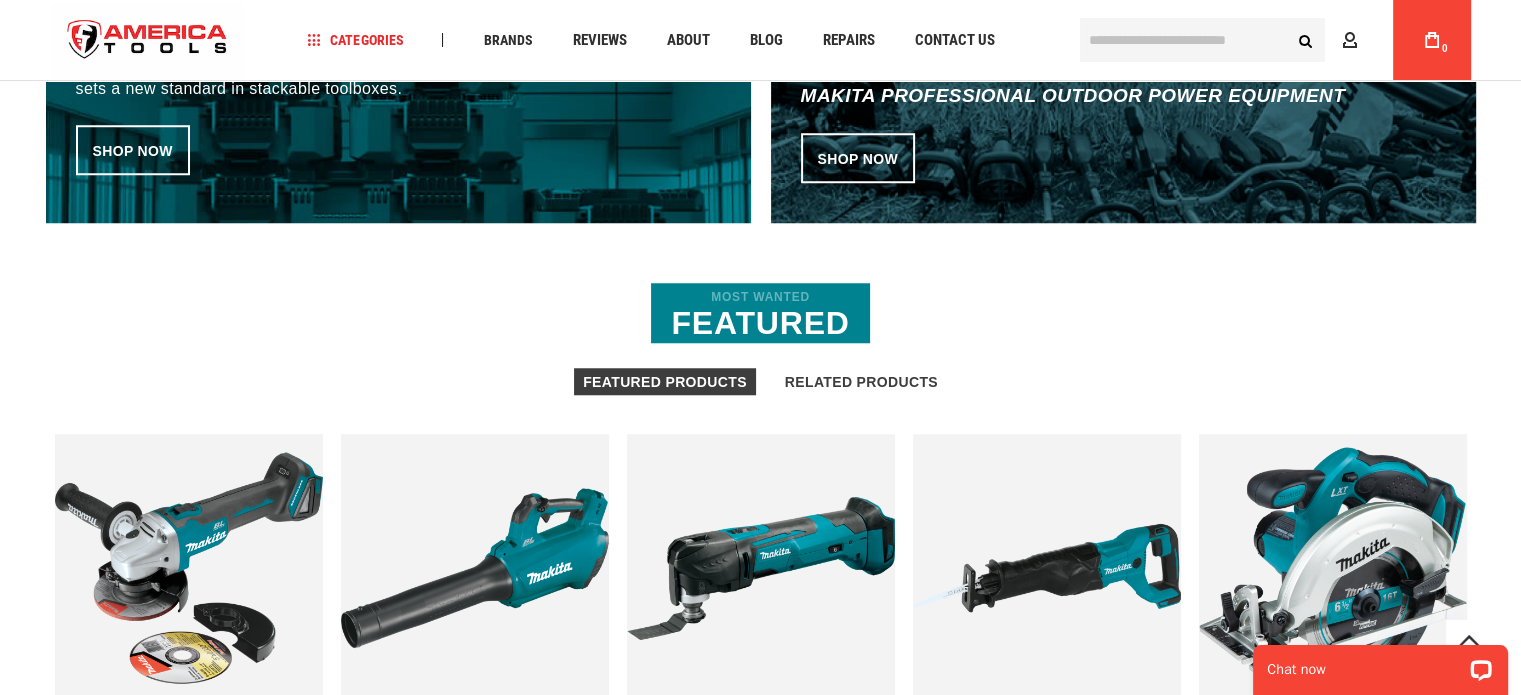 click at bounding box center [1202, 40] 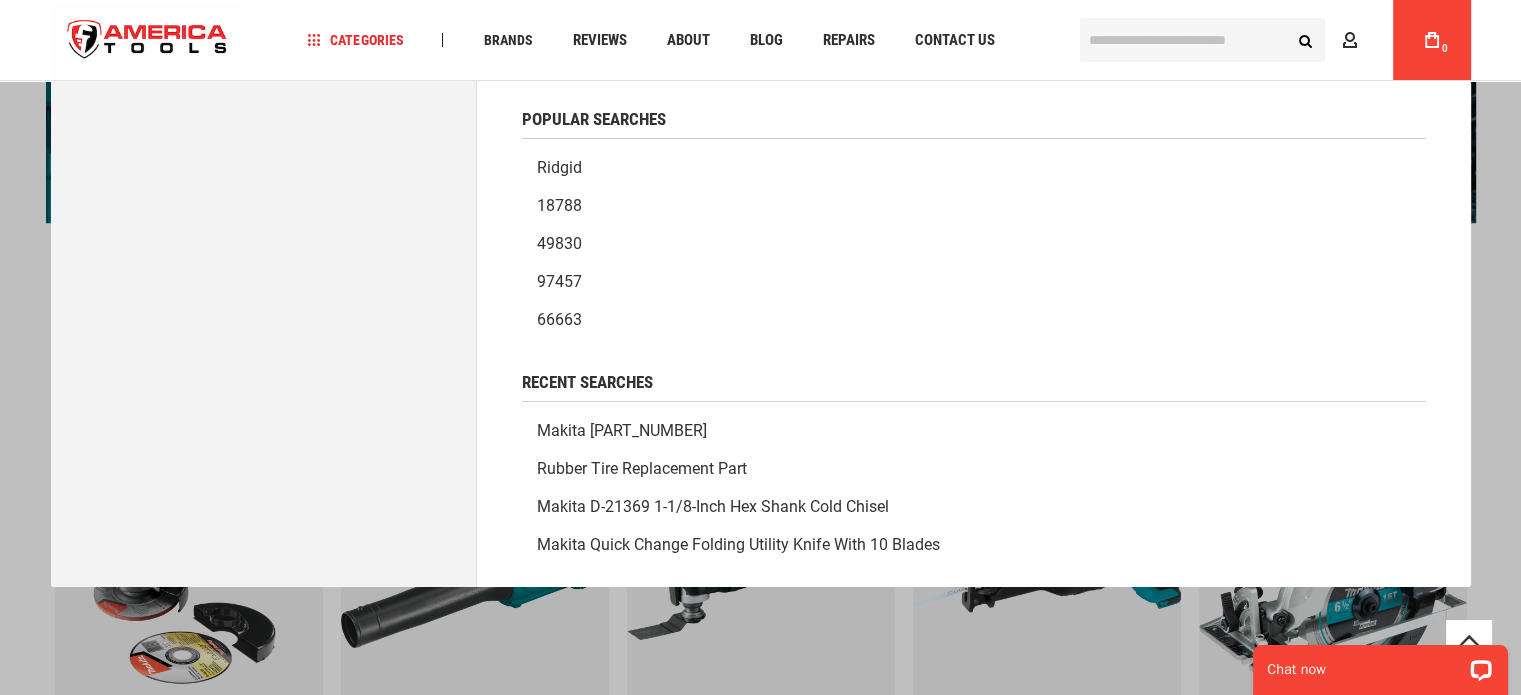 paste on "**********" 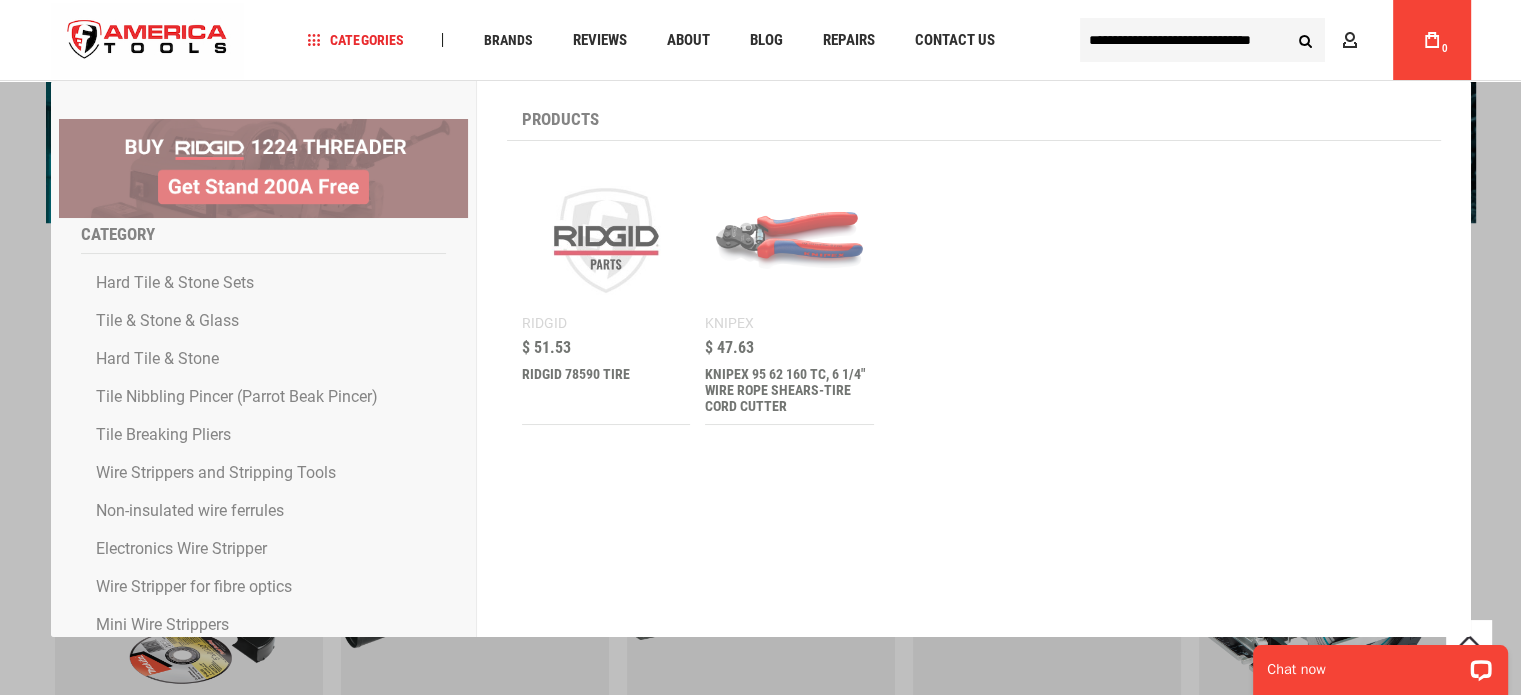 scroll, scrollTop: 0, scrollLeft: 0, axis: both 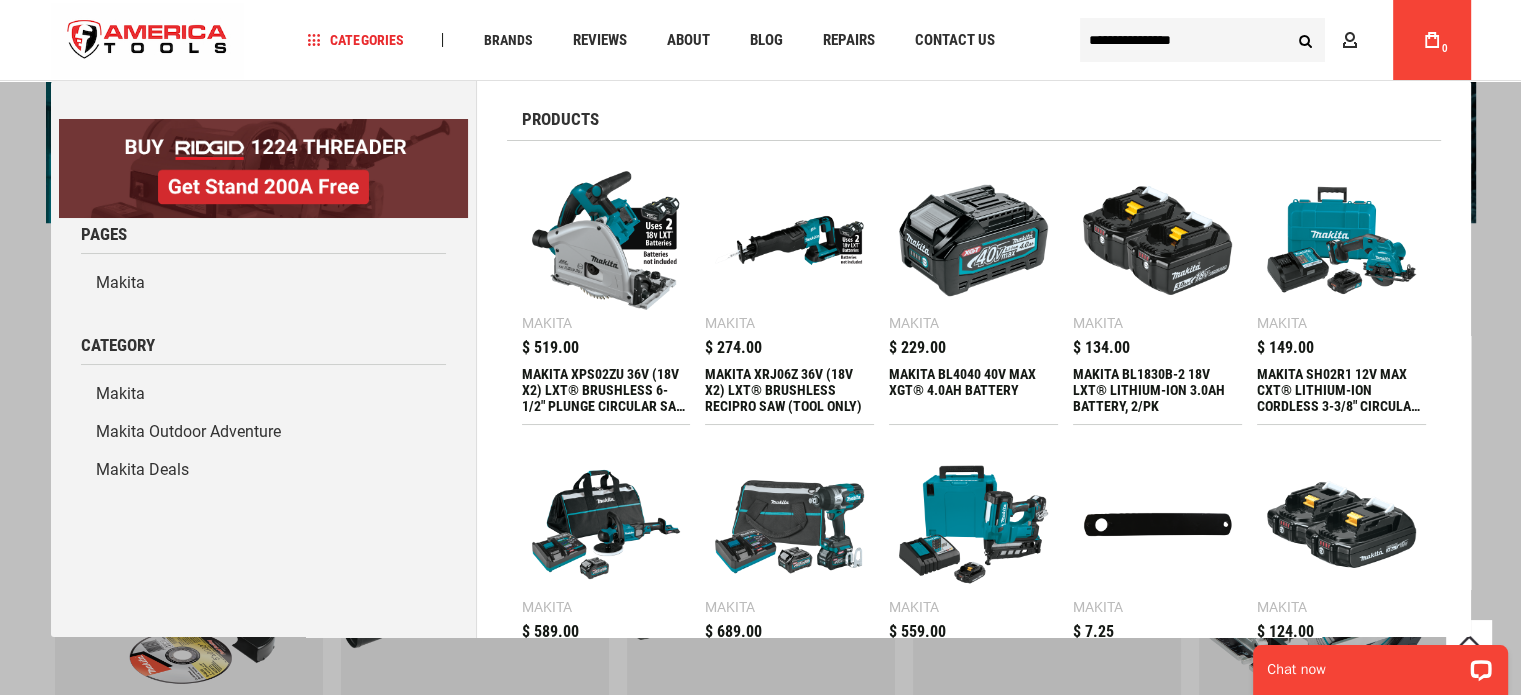 type on "**********" 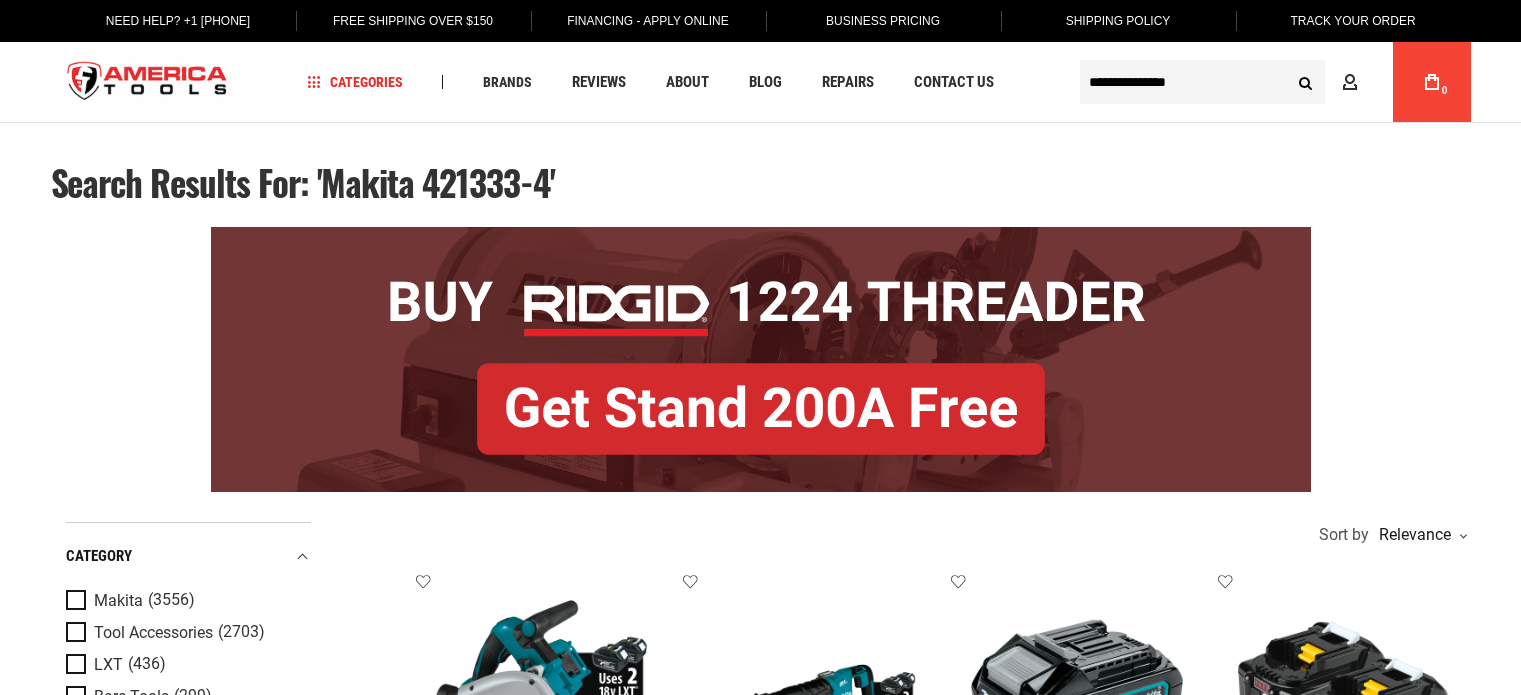 scroll, scrollTop: 0, scrollLeft: 0, axis: both 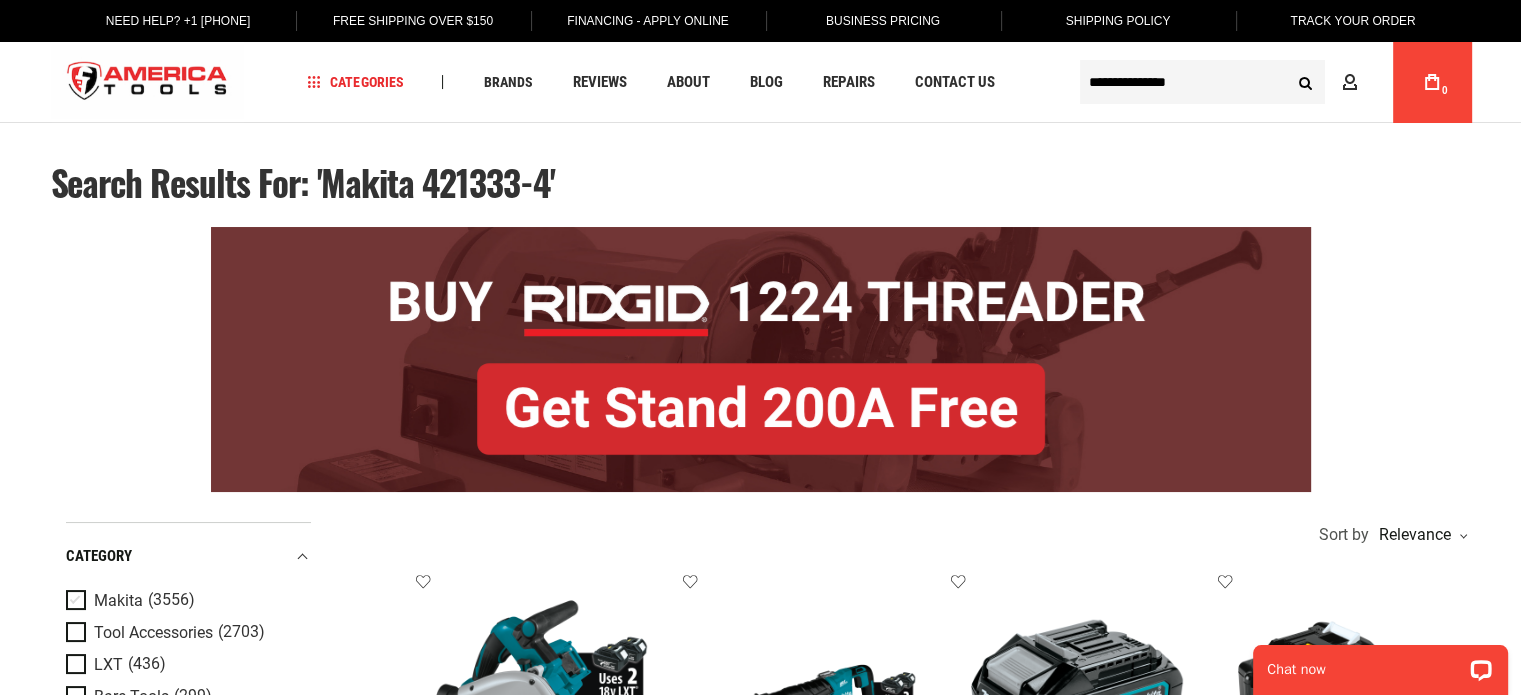 type on "**********" 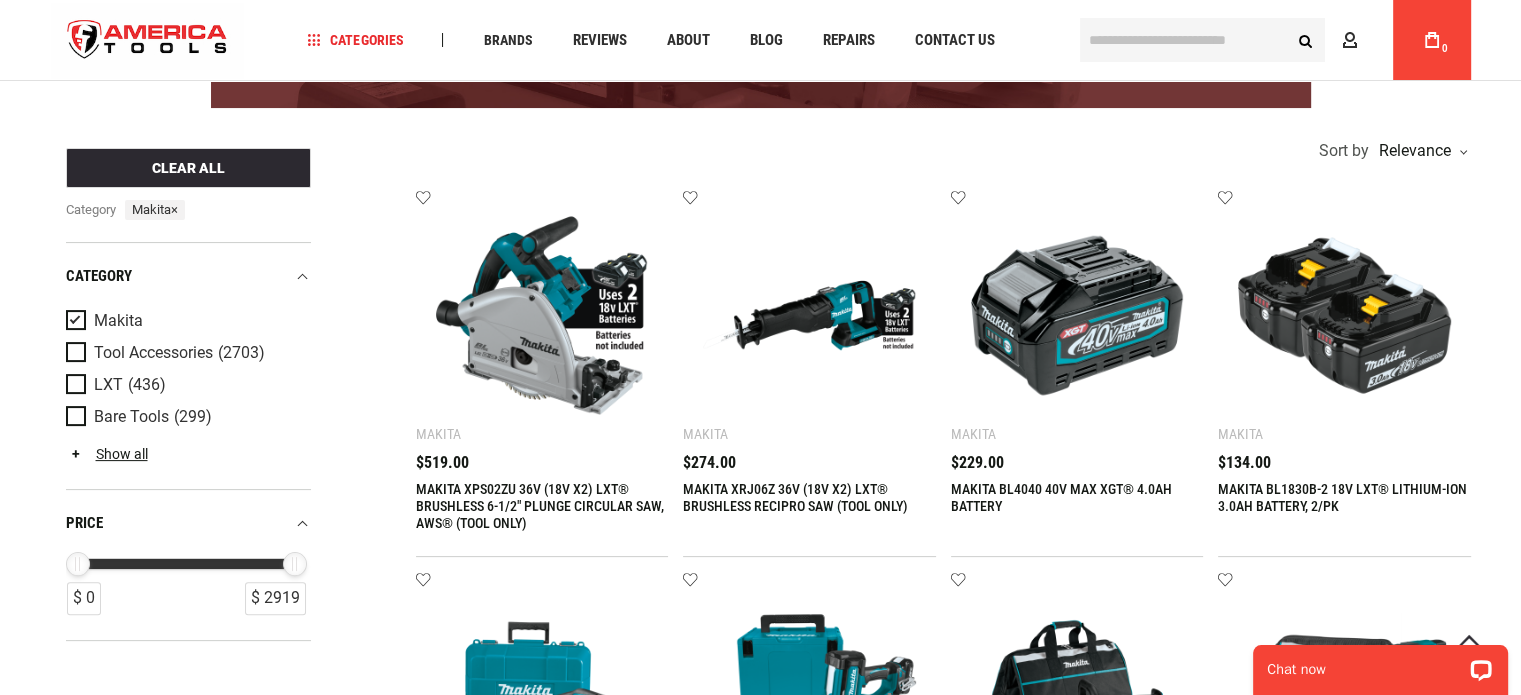 scroll, scrollTop: 400, scrollLeft: 0, axis: vertical 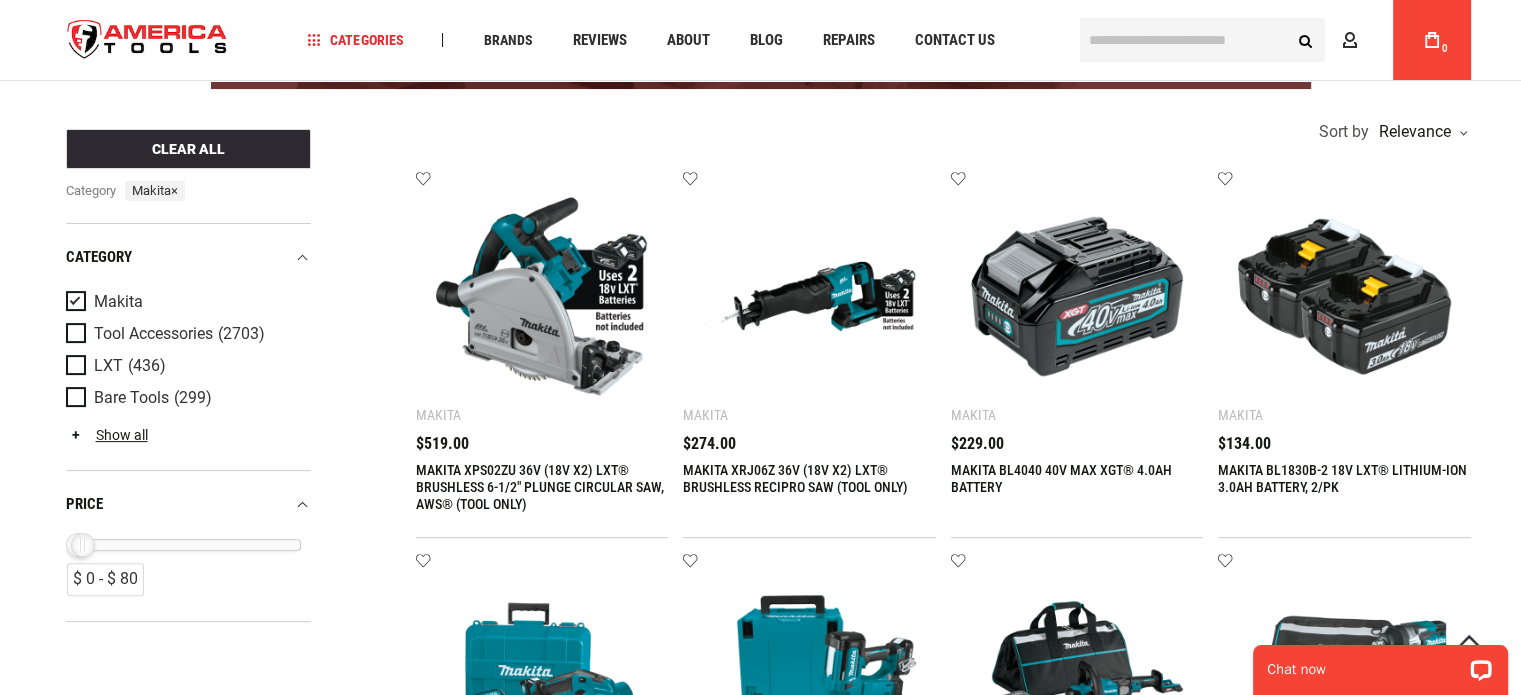 drag, startPoint x: 291, startPoint y: 548, endPoint x: 80, endPoint y: 543, distance: 211.05923 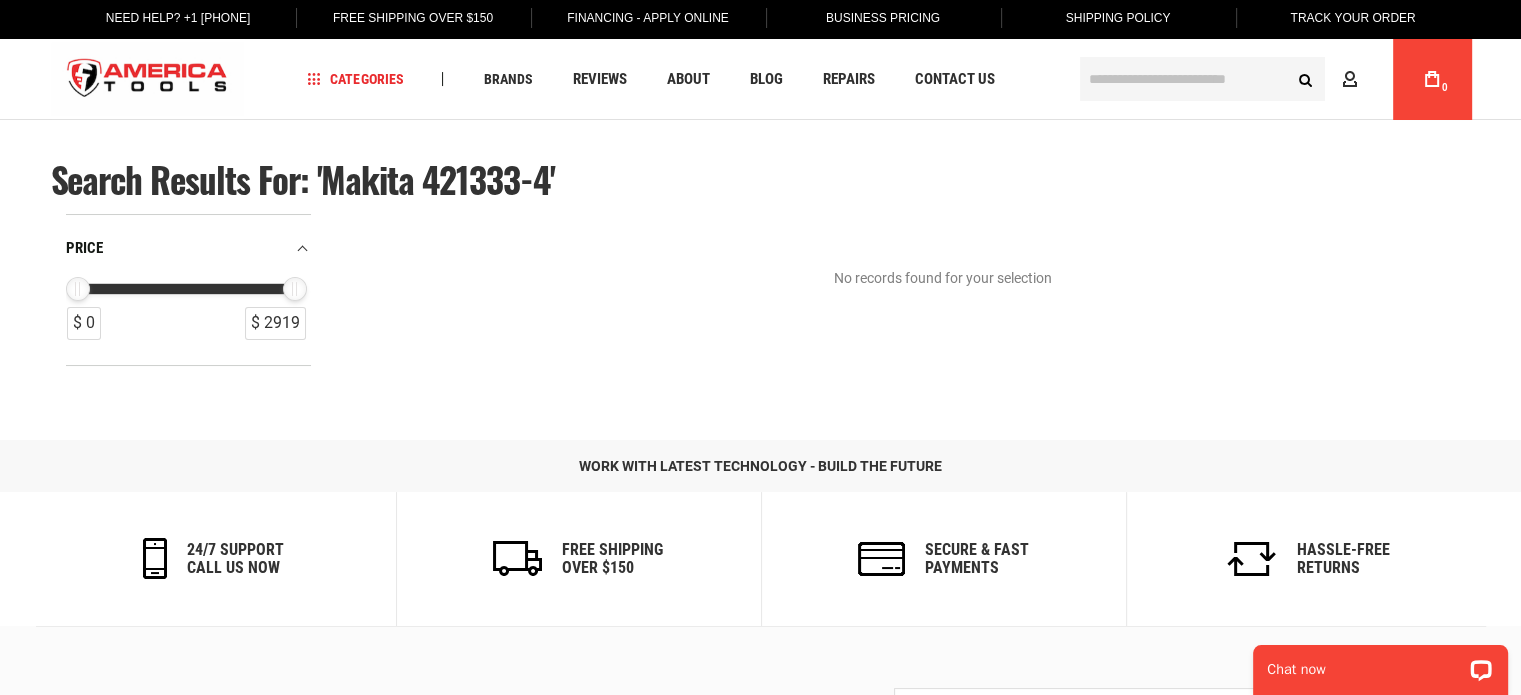 scroll, scrollTop: 0, scrollLeft: 0, axis: both 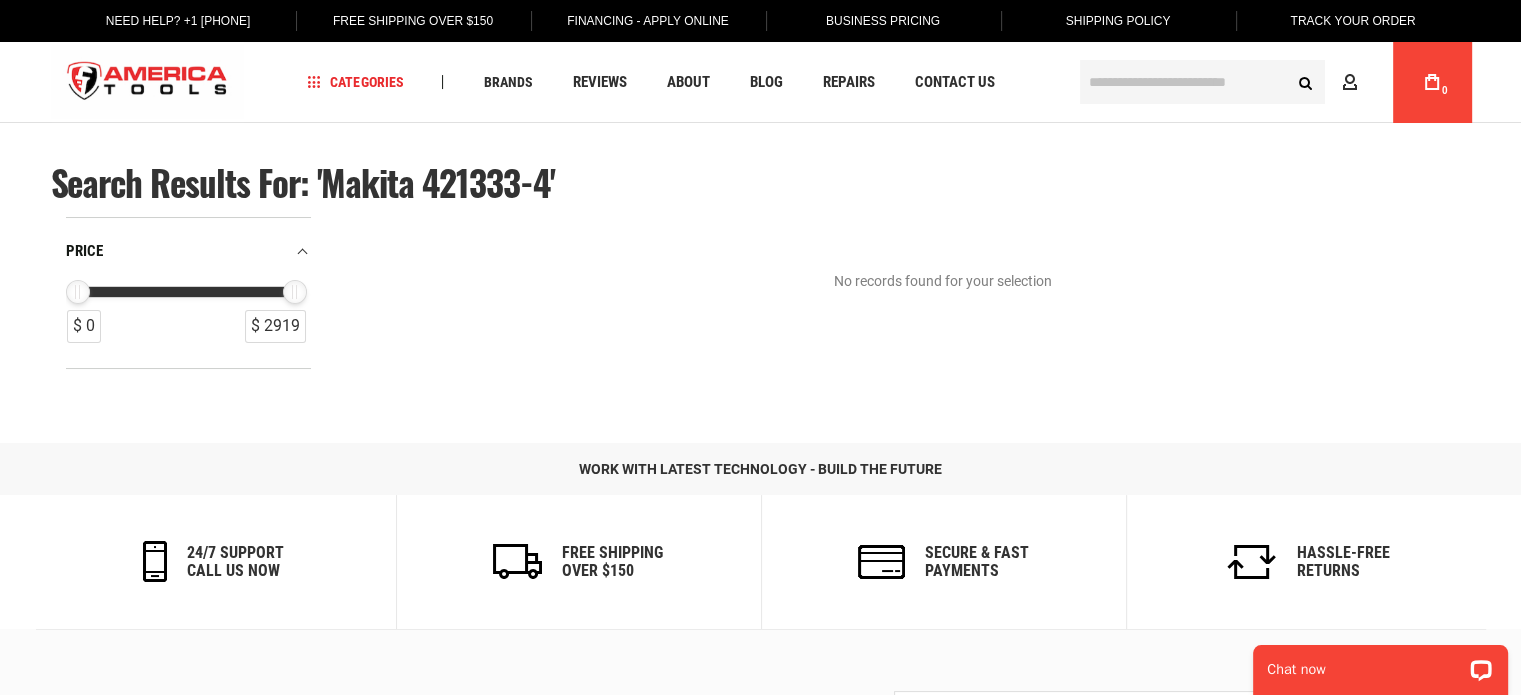 click at bounding box center (1202, 82) 